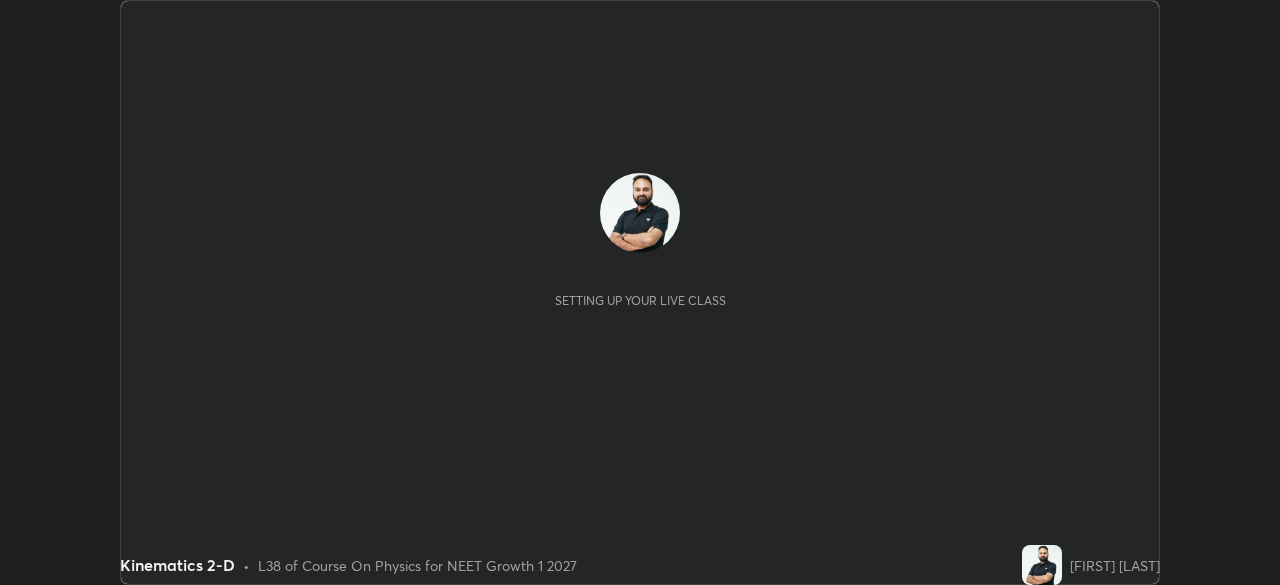 scroll, scrollTop: 0, scrollLeft: 0, axis: both 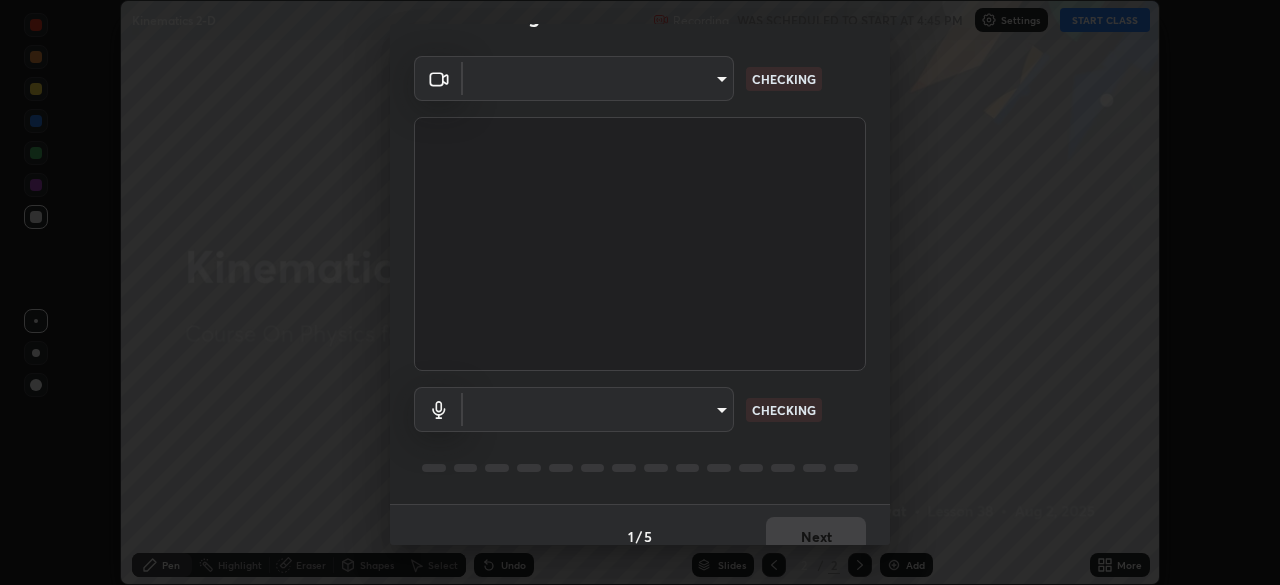 click at bounding box center (640, 244) 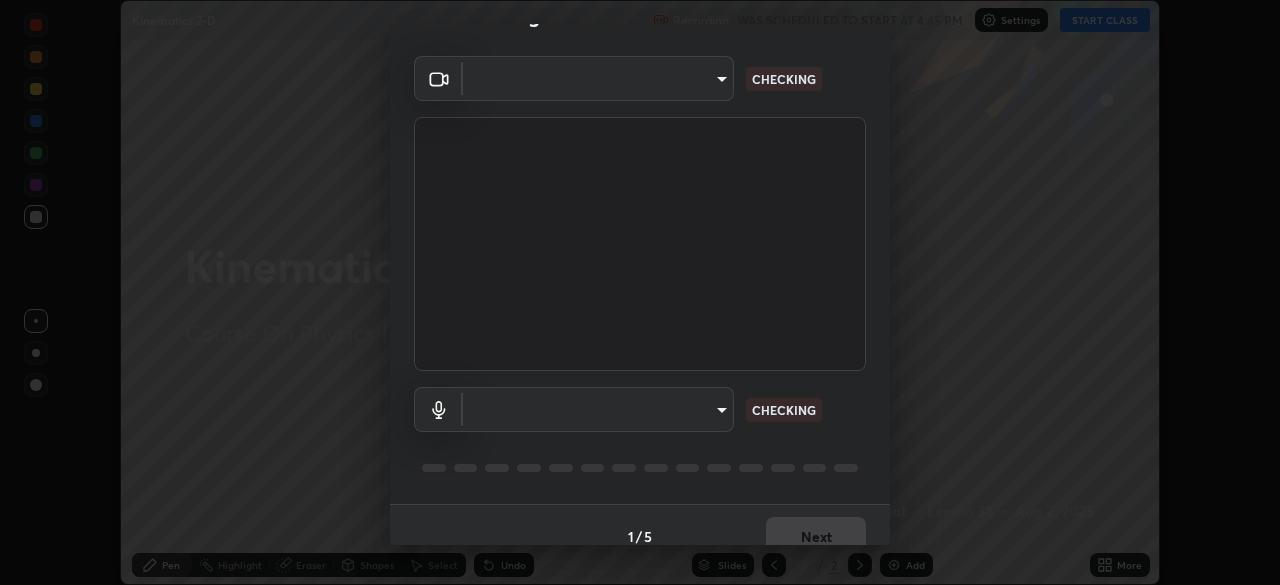 type on "[HASH]" 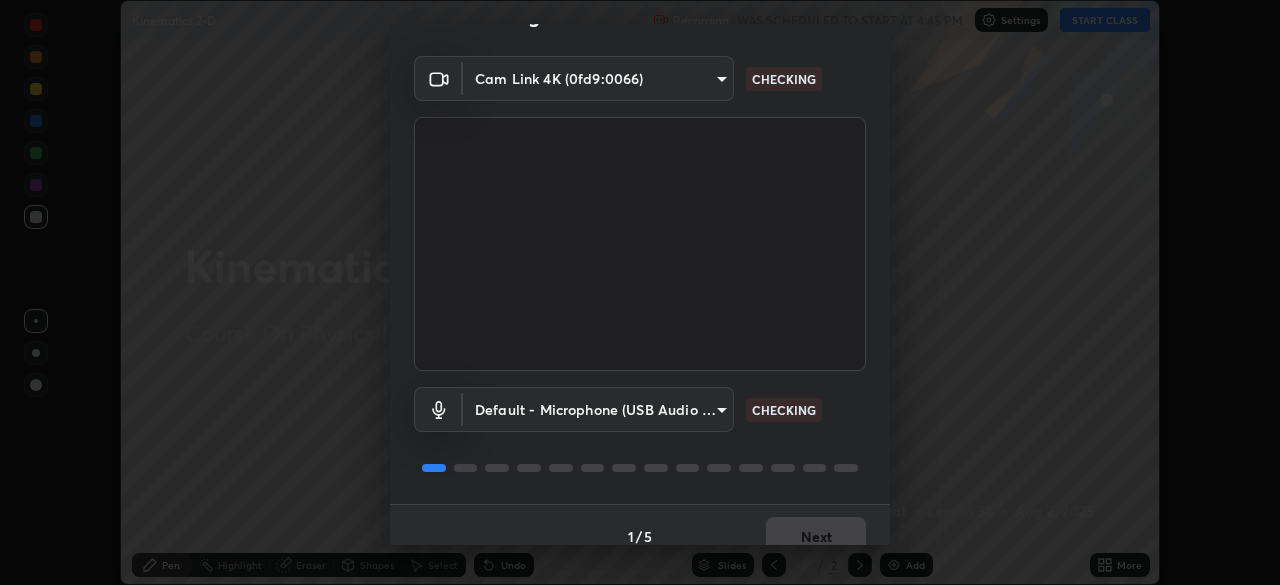 scroll, scrollTop: 52, scrollLeft: 0, axis: vertical 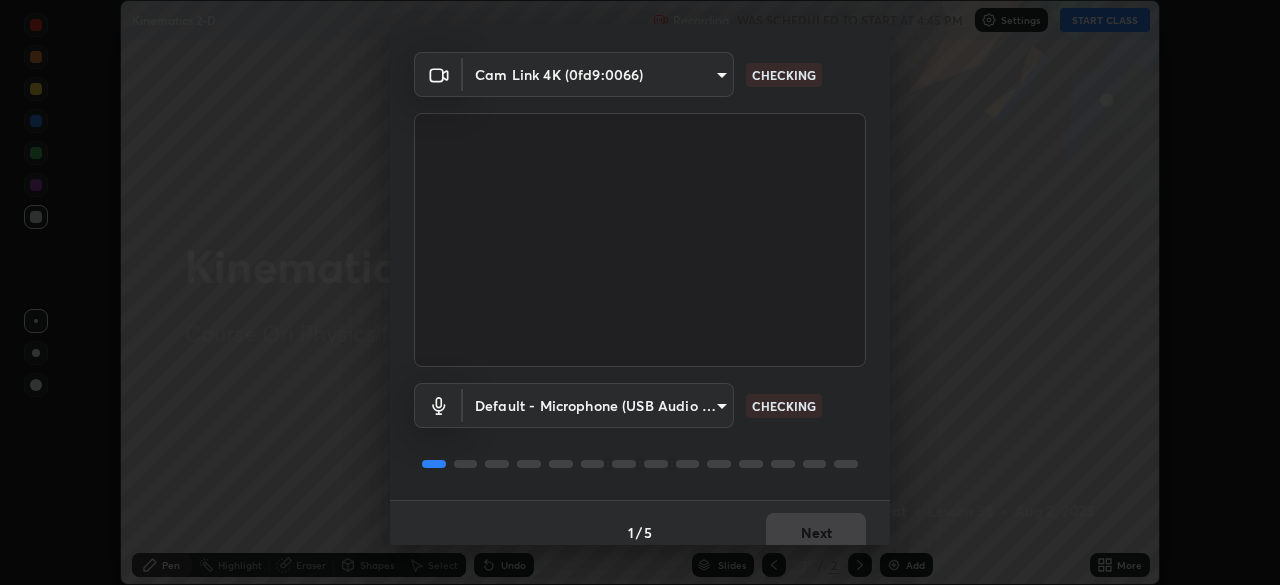 click at bounding box center (640, 240) 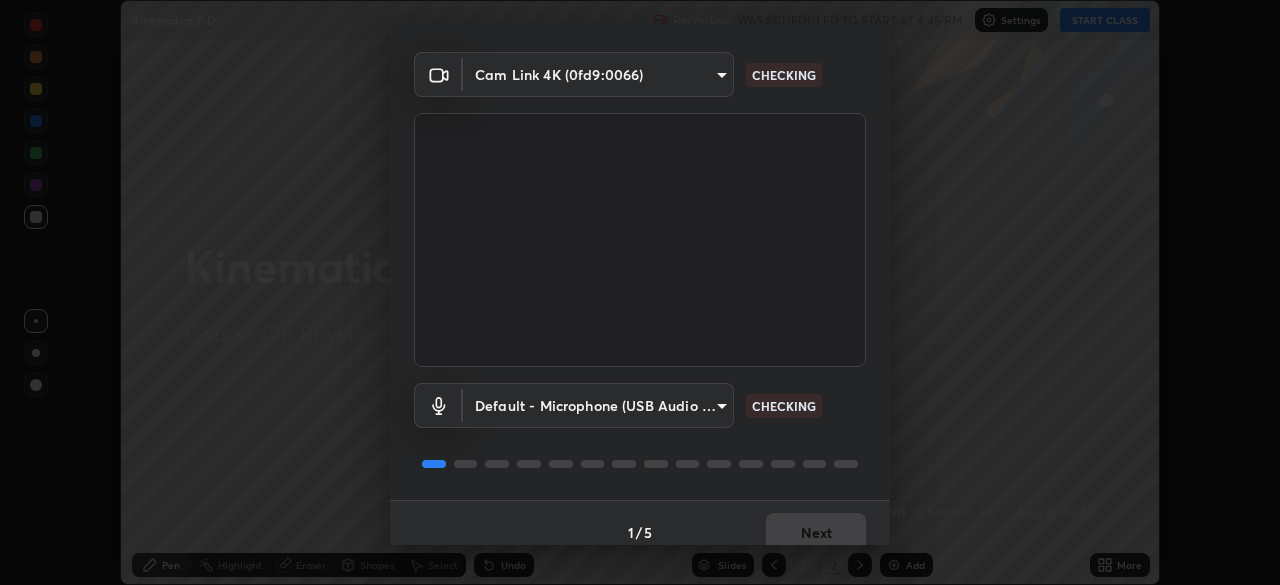 click on "Cam Link 4K (0fd9:0066) [HASH] CHECKING Default - Microphone (USB Audio Device) default CHECKING" at bounding box center (640, 276) 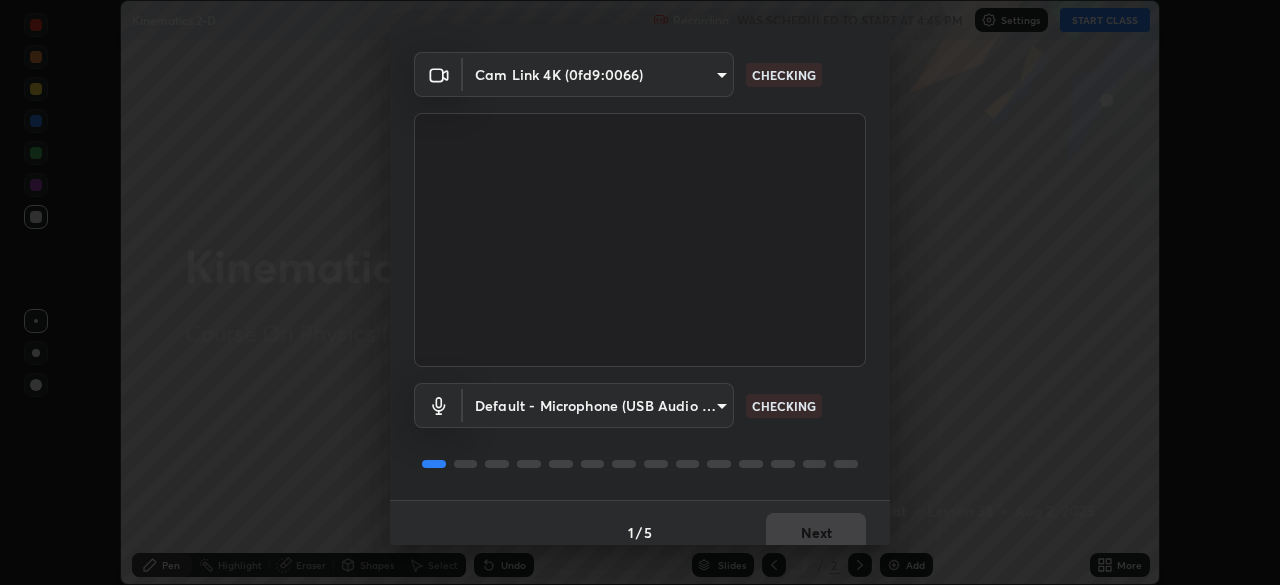 click on "Erase all Kinematics 2-D Recording WAS SCHEDULED TO START AT  4:45 PM Settings START CLASS Setting up your live class Kinematics 2-D • L38 of Course On Physics for NEET Growth 1 2027 [FIRST] [LAST] Pen Highlight Eraser Shapes Select Undo Slides 2 / 2 Add More No doubts shared Encourage your learners to ask a doubt for better clarity Report an issue Reason for reporting Buffering Chat not working Audio - Video sync issue Educator video quality low ​ Attach an image Report Media settings Cam Link 4K (0fd9:0066) [HASH] CHECKING Default - Microphone (USB Audio Device) default CHECKING 1 / 5 Next" at bounding box center [640, 292] 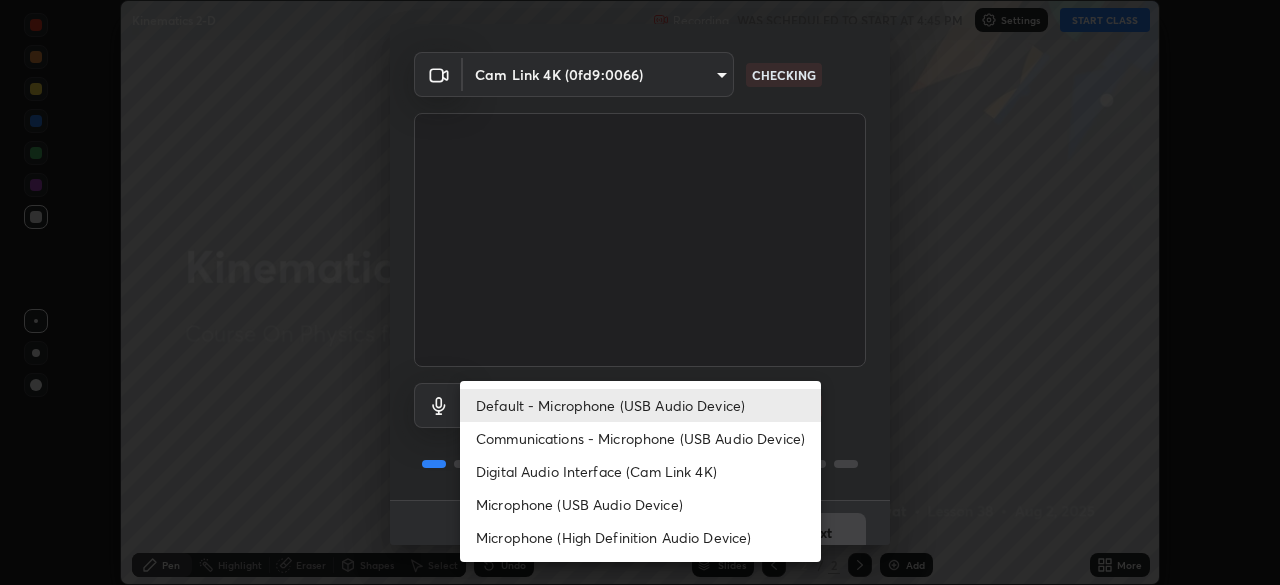 click on "Communications - Microphone (USB Audio Device)" at bounding box center (640, 438) 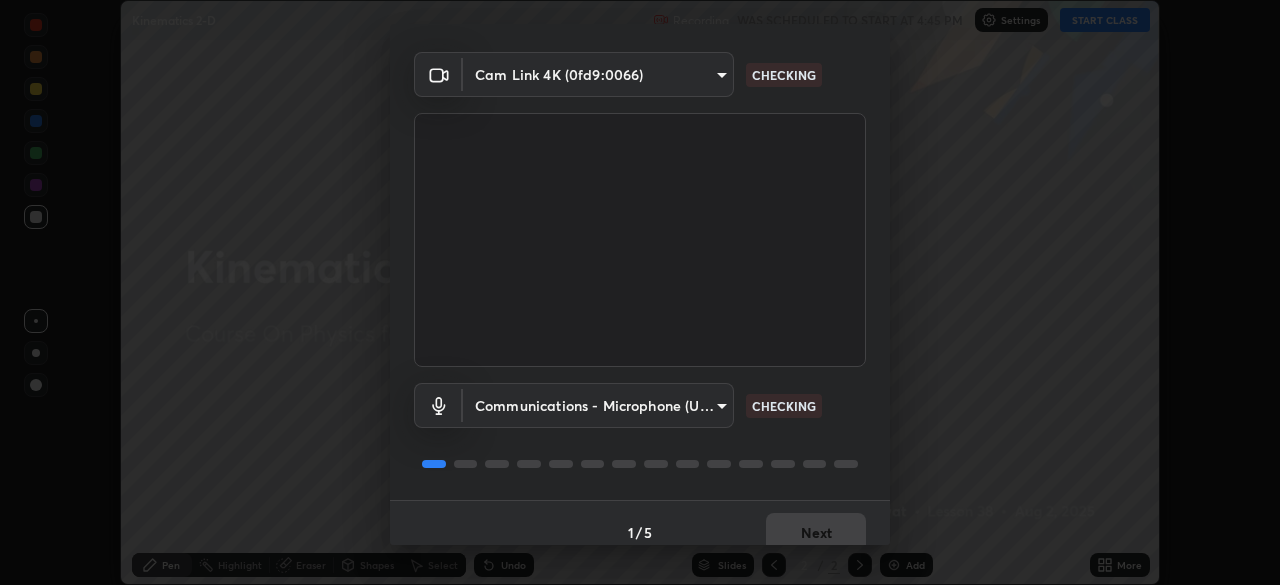 click on "Communications - Microphone (USB Audio Device) communications CHECKING" at bounding box center (640, 405) 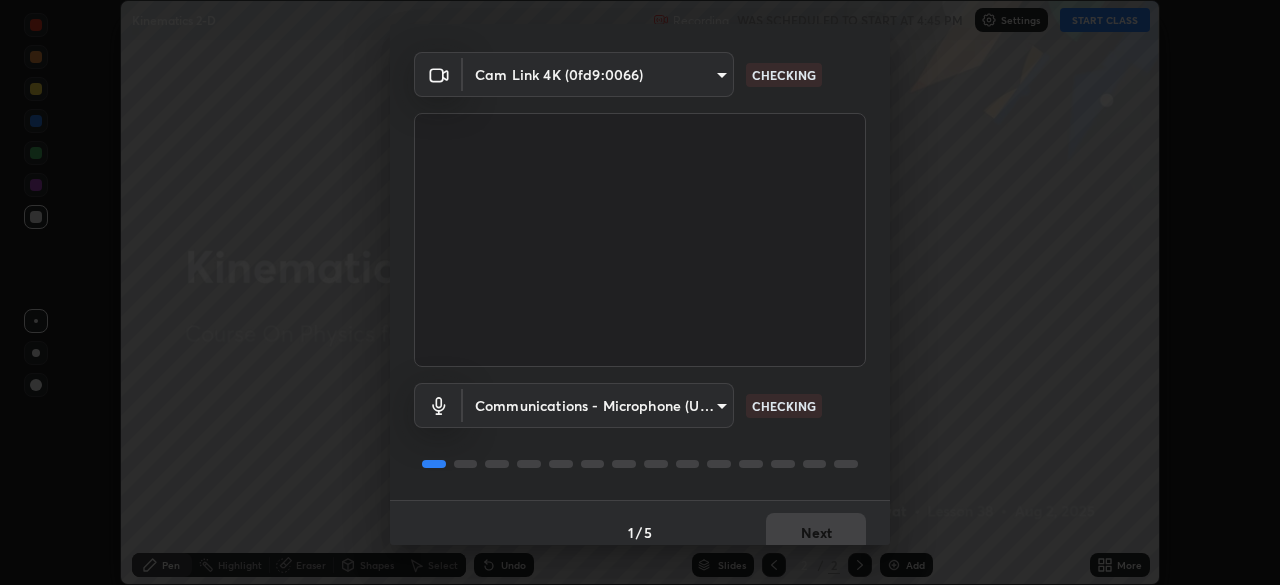 click on "Communications - Microphone (USB Audio Device) communications CHECKING" at bounding box center (640, 405) 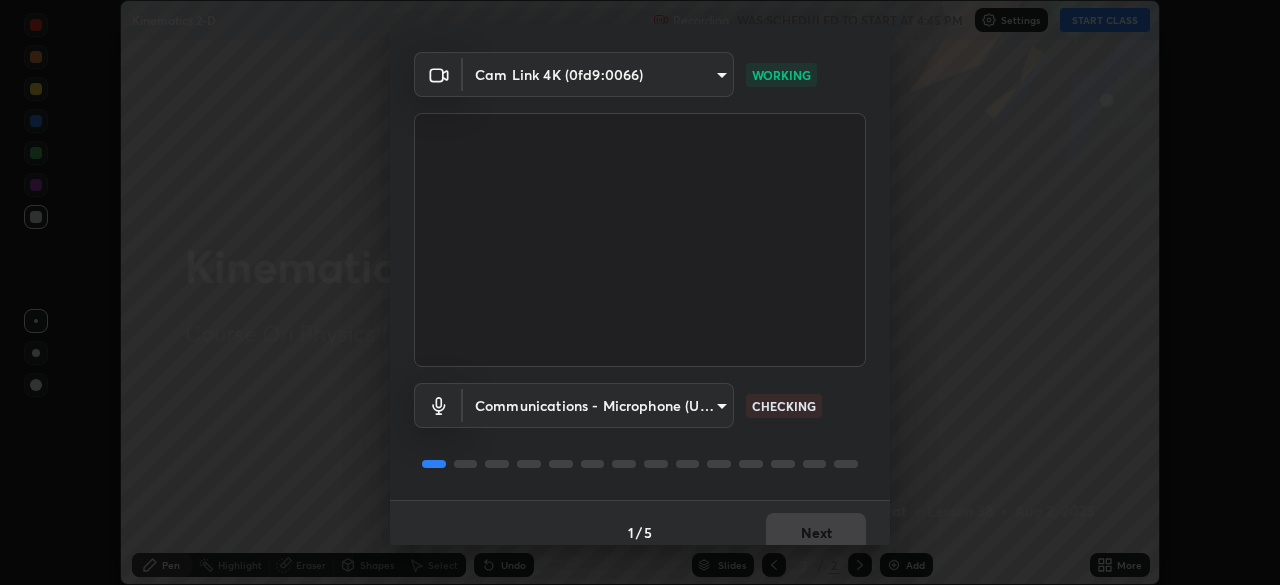 click on "Communications - Microphone (USB Audio Device) communications CHECKING" at bounding box center [640, 405] 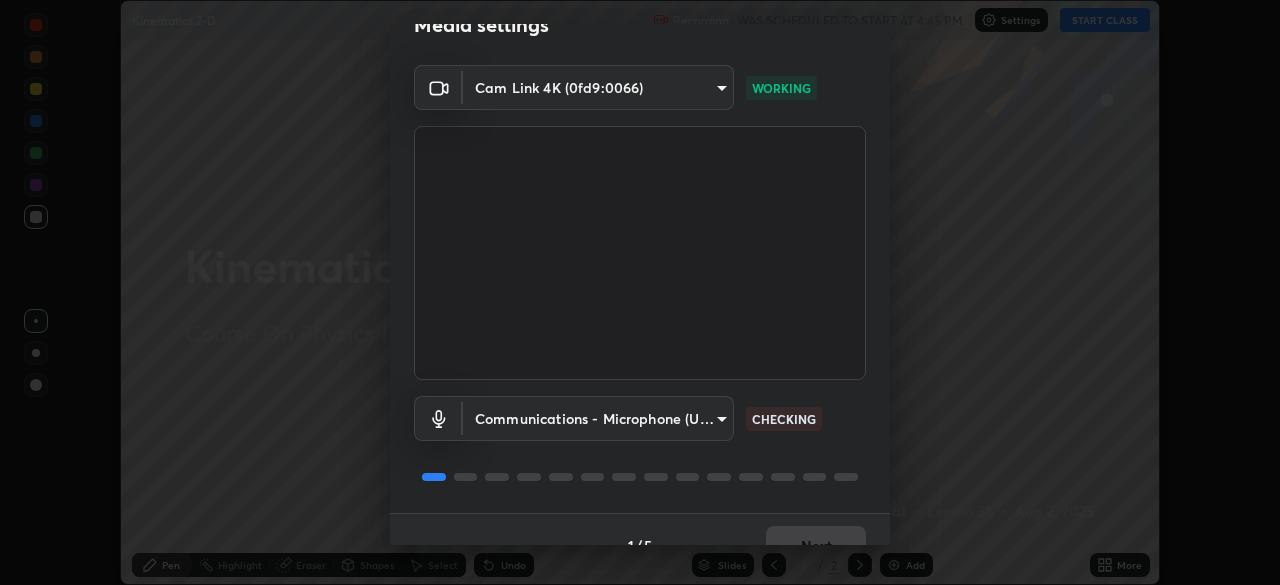 scroll, scrollTop: 39, scrollLeft: 0, axis: vertical 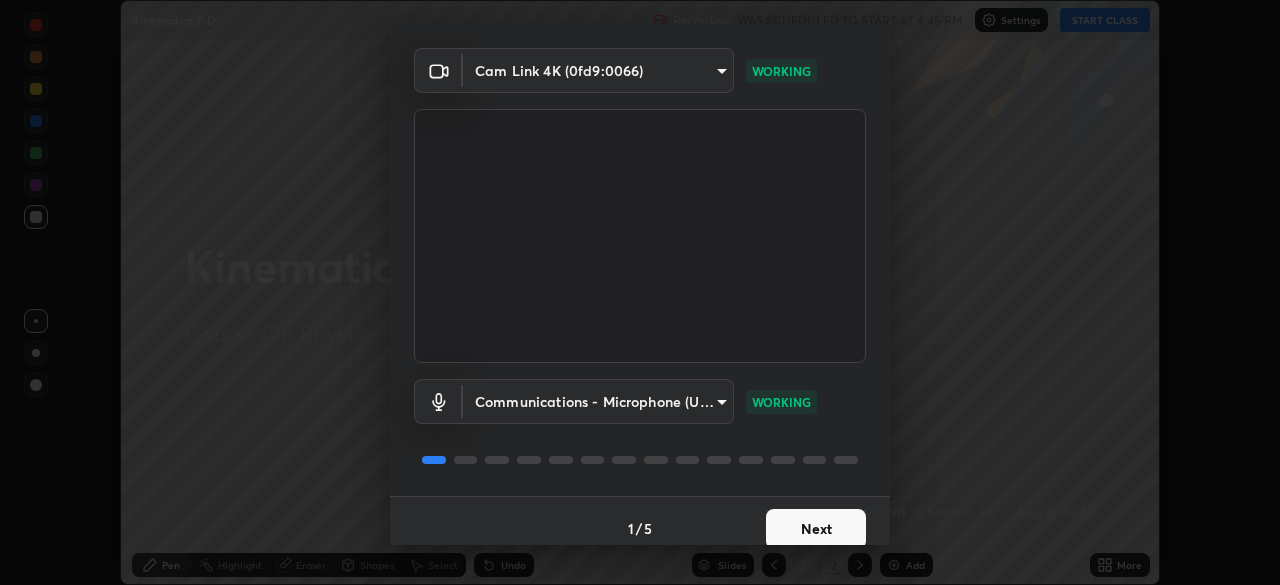 click on "Communications - Microphone (USB Audio Device) communications WORKING" at bounding box center [640, 401] 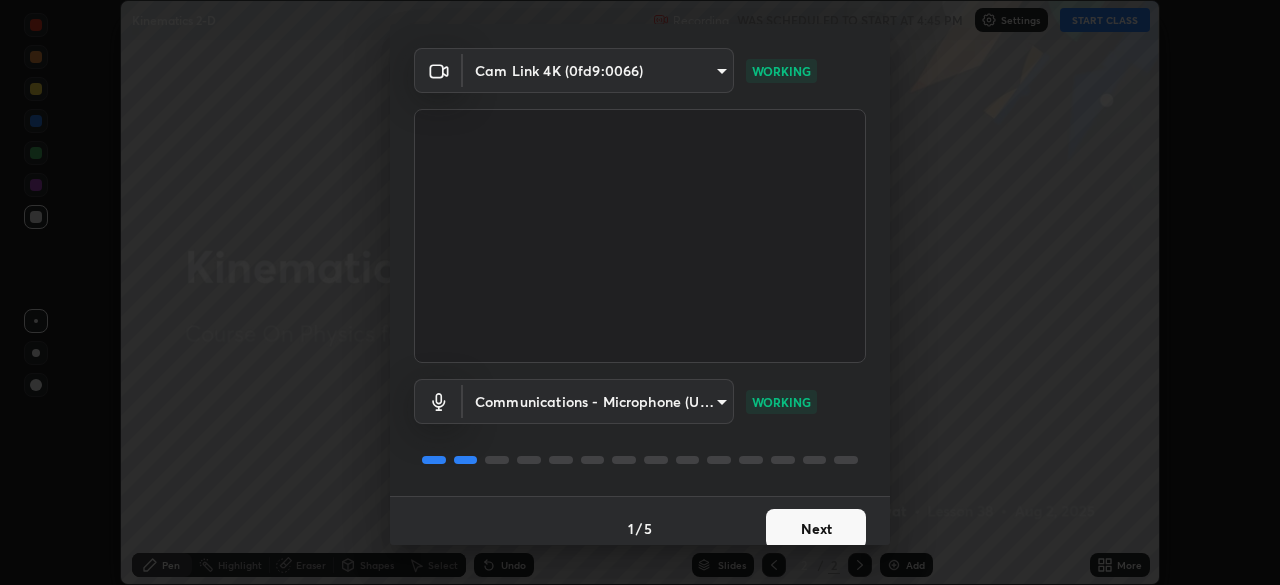 click on "Next" at bounding box center (816, 529) 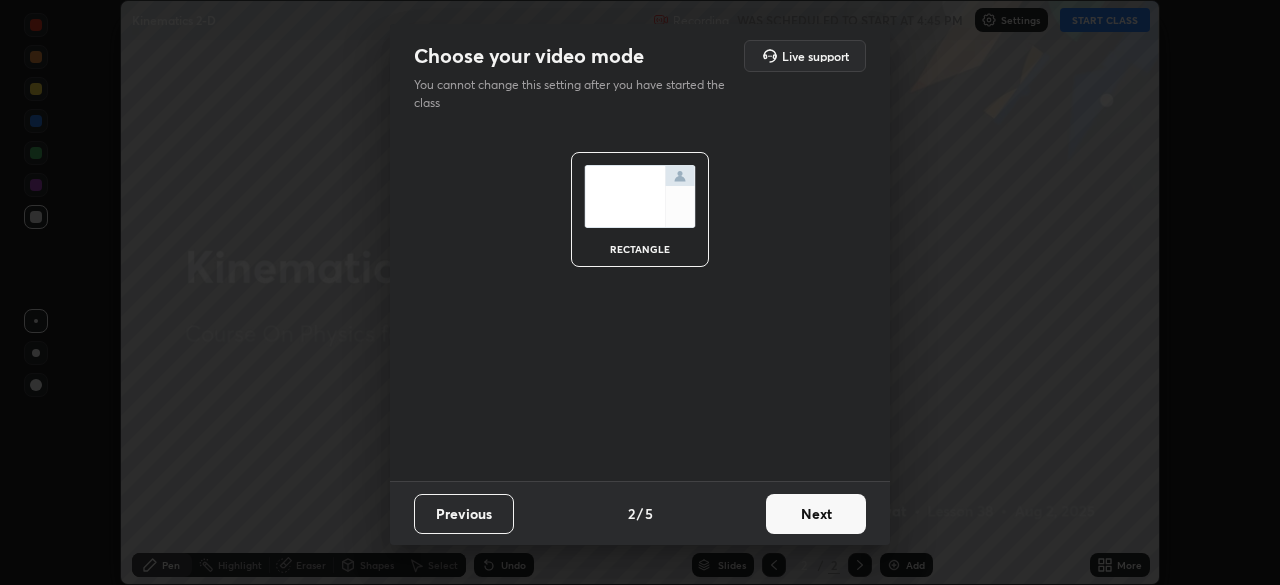 scroll, scrollTop: 0, scrollLeft: 0, axis: both 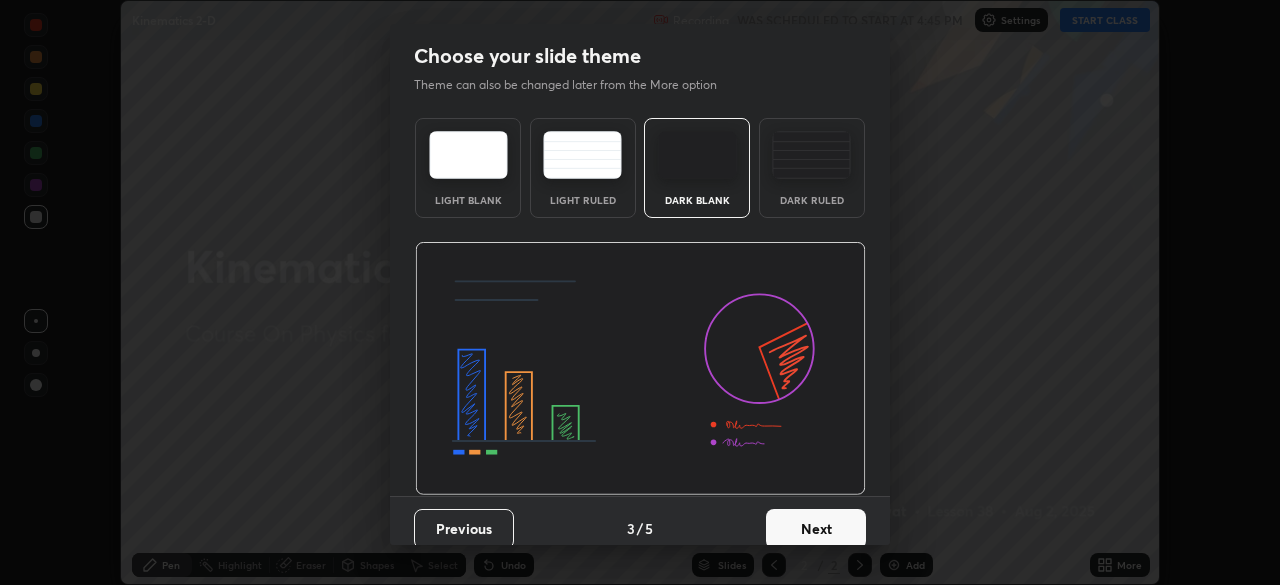 click on "Next" at bounding box center [816, 529] 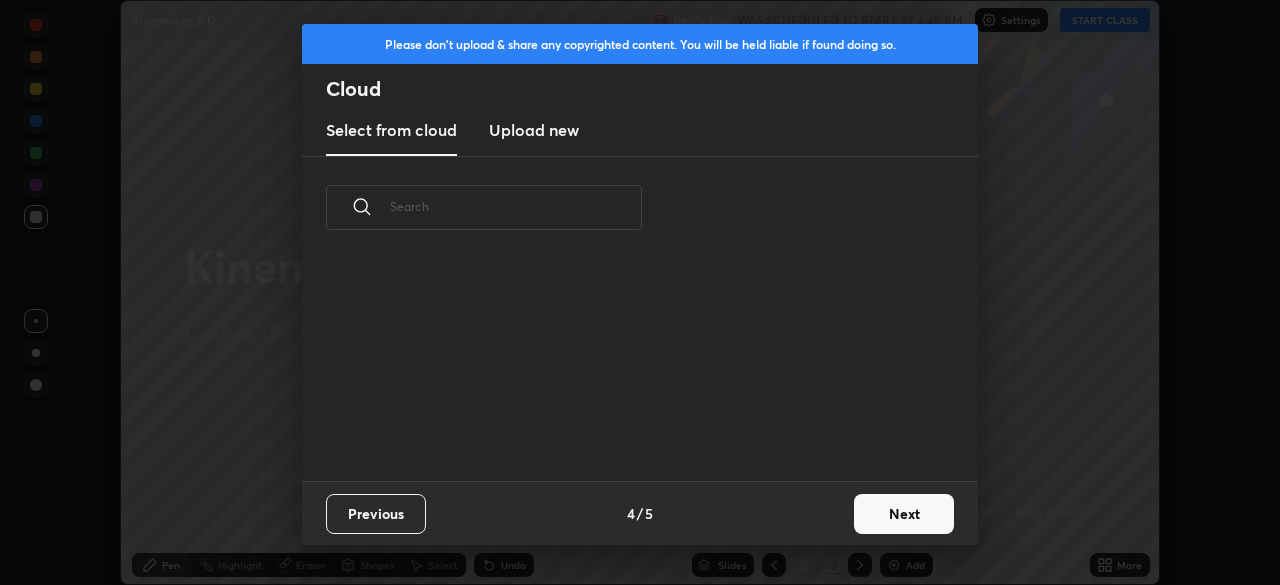click on "Next" at bounding box center [904, 514] 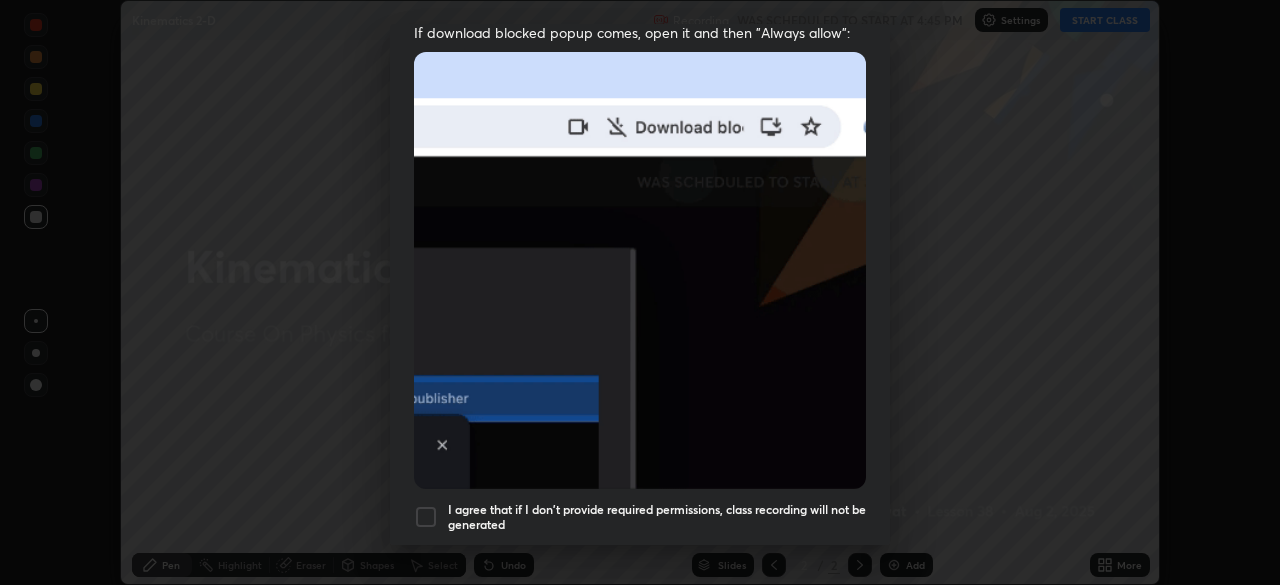 click on "I agree that if I don't provide required permissions, class recording will not be generated" at bounding box center (657, 517) 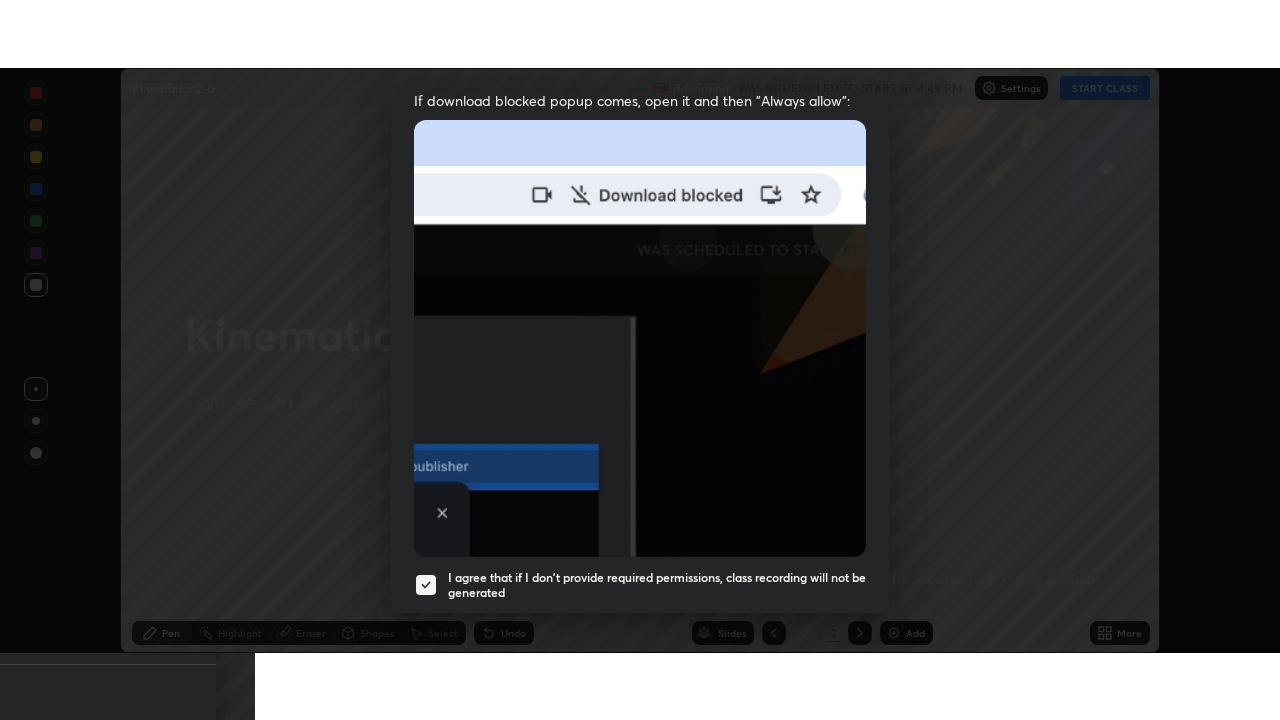 scroll, scrollTop: 479, scrollLeft: 0, axis: vertical 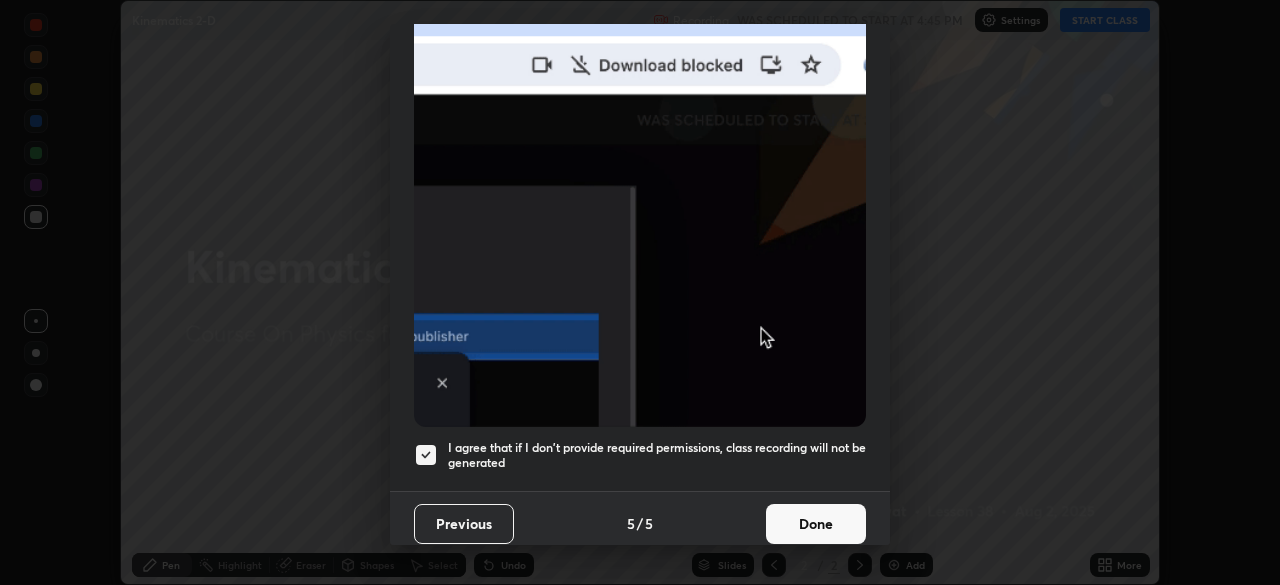 click on "Done" at bounding box center (816, 524) 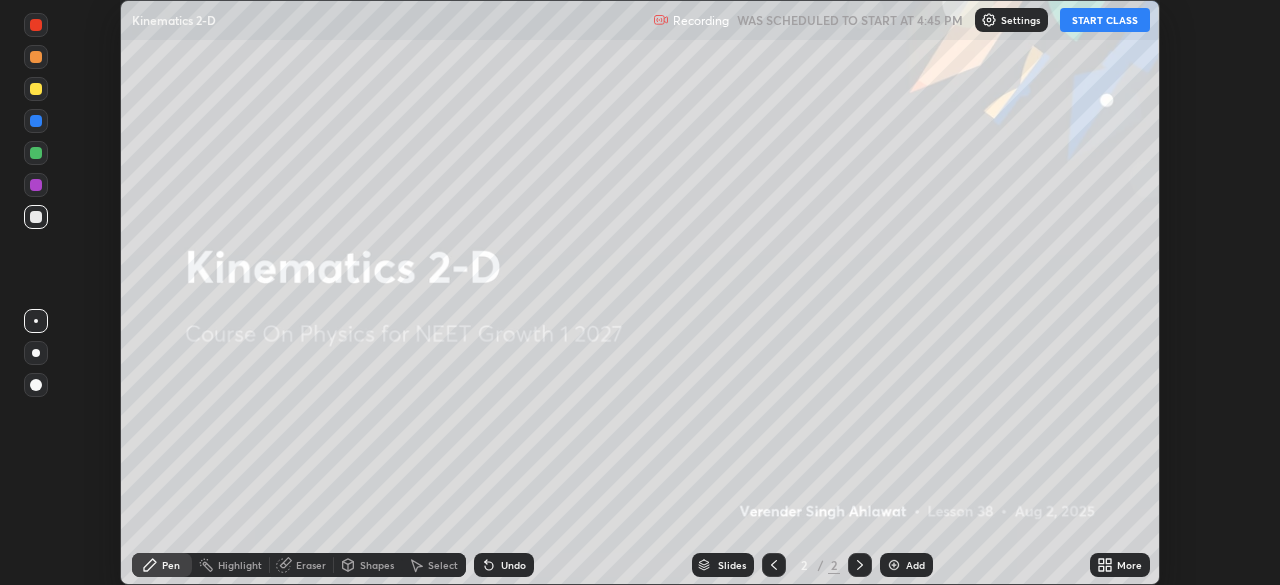 click on "More" at bounding box center [1129, 565] 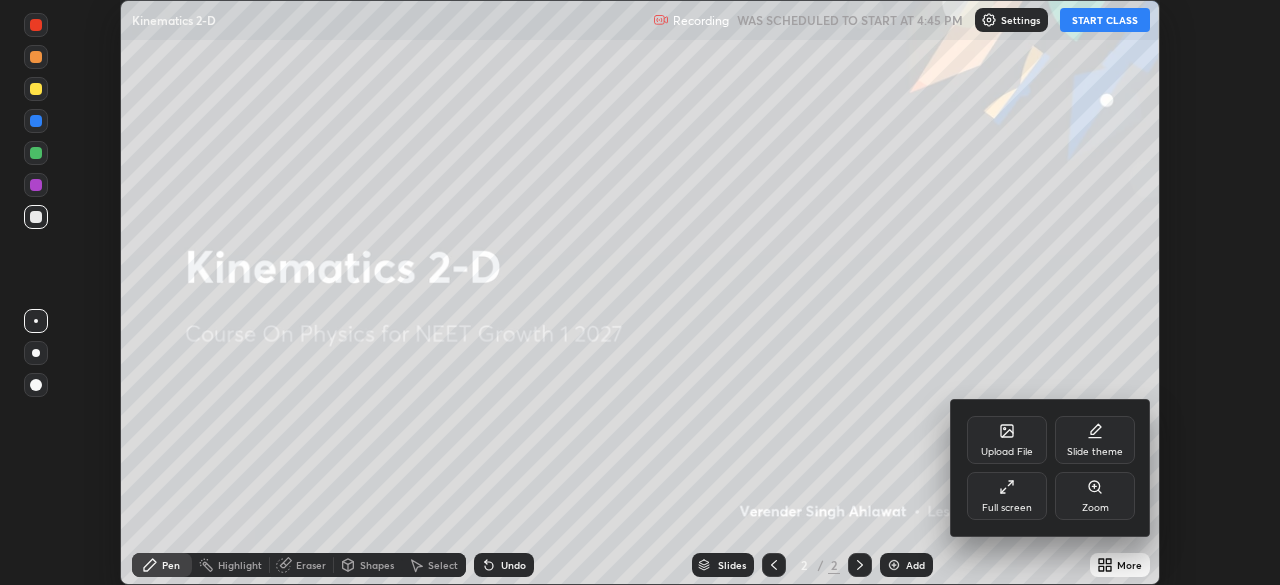 click on "Slide theme" at bounding box center (1095, 440) 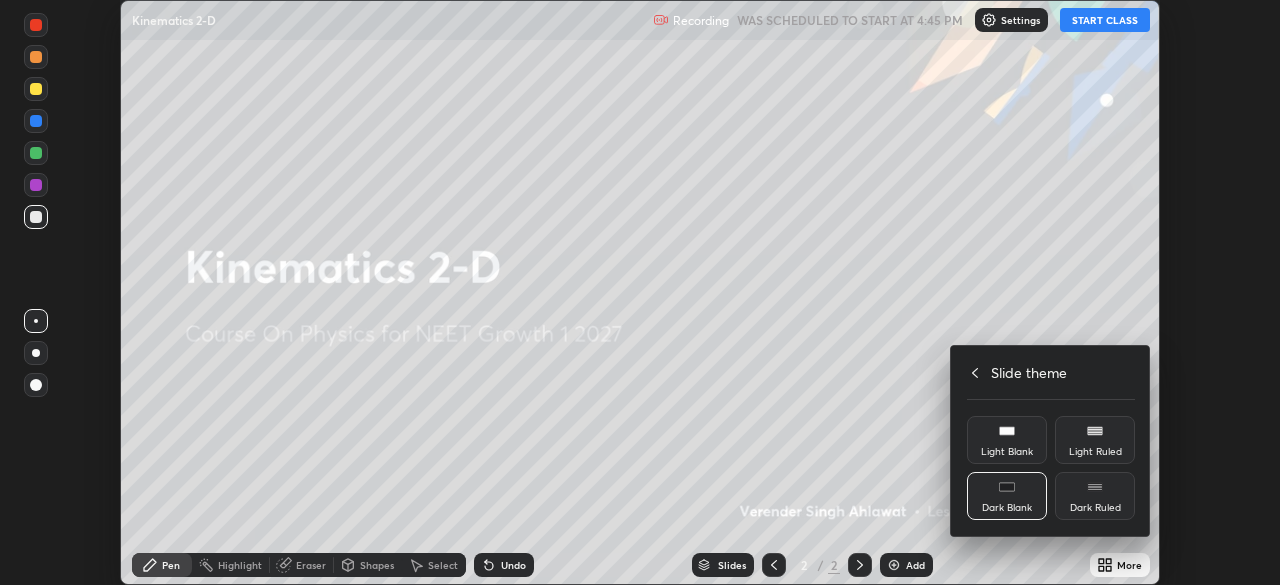click on "Dark Ruled" at bounding box center (1095, 496) 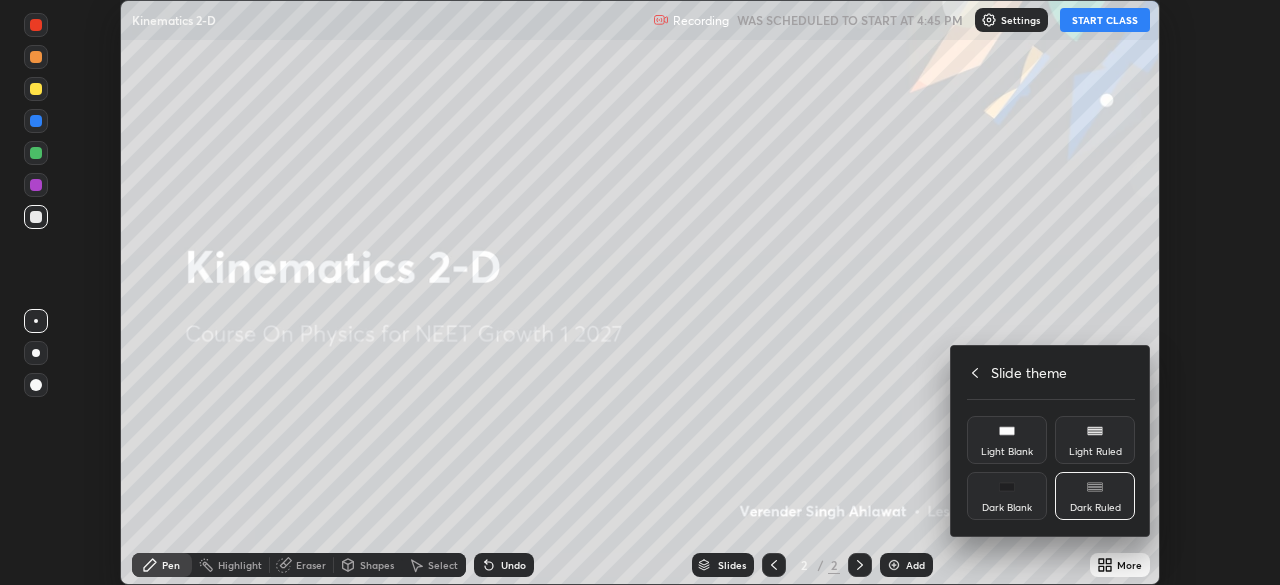 click 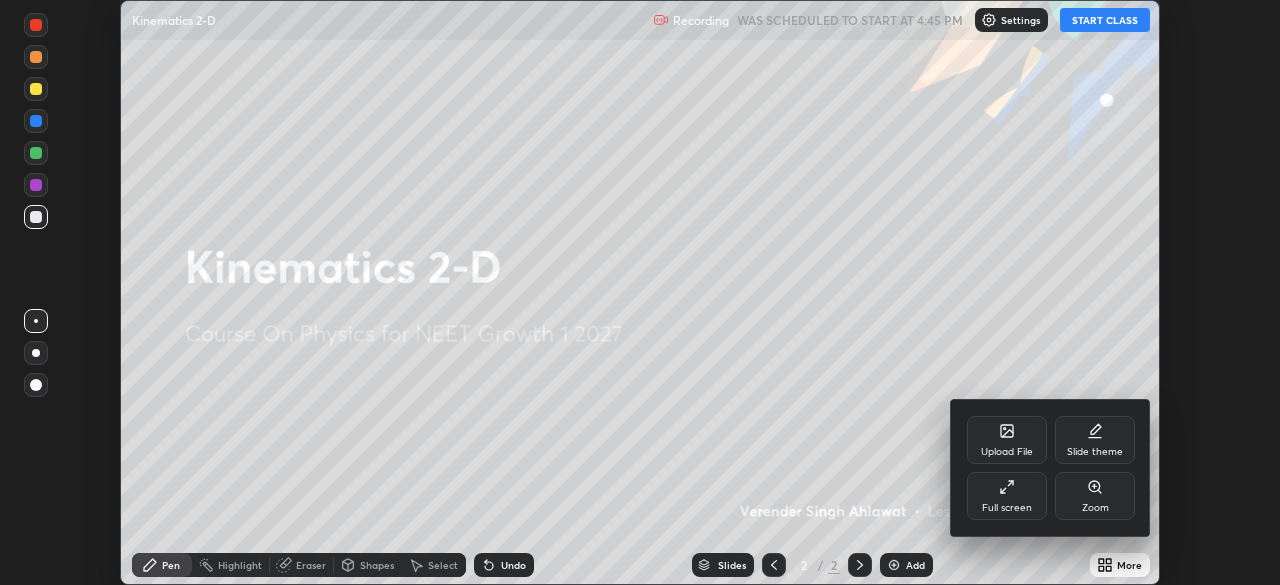 click on "Full screen" at bounding box center (1007, 508) 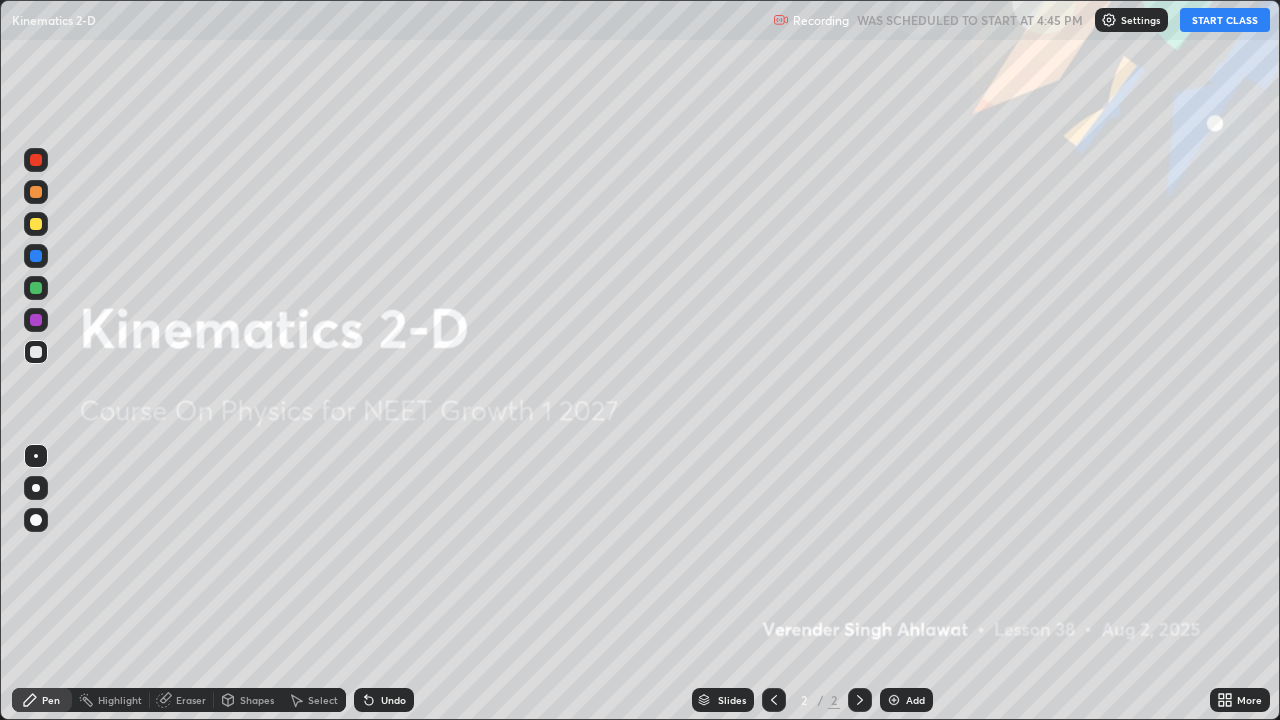scroll, scrollTop: 99280, scrollLeft: 98720, axis: both 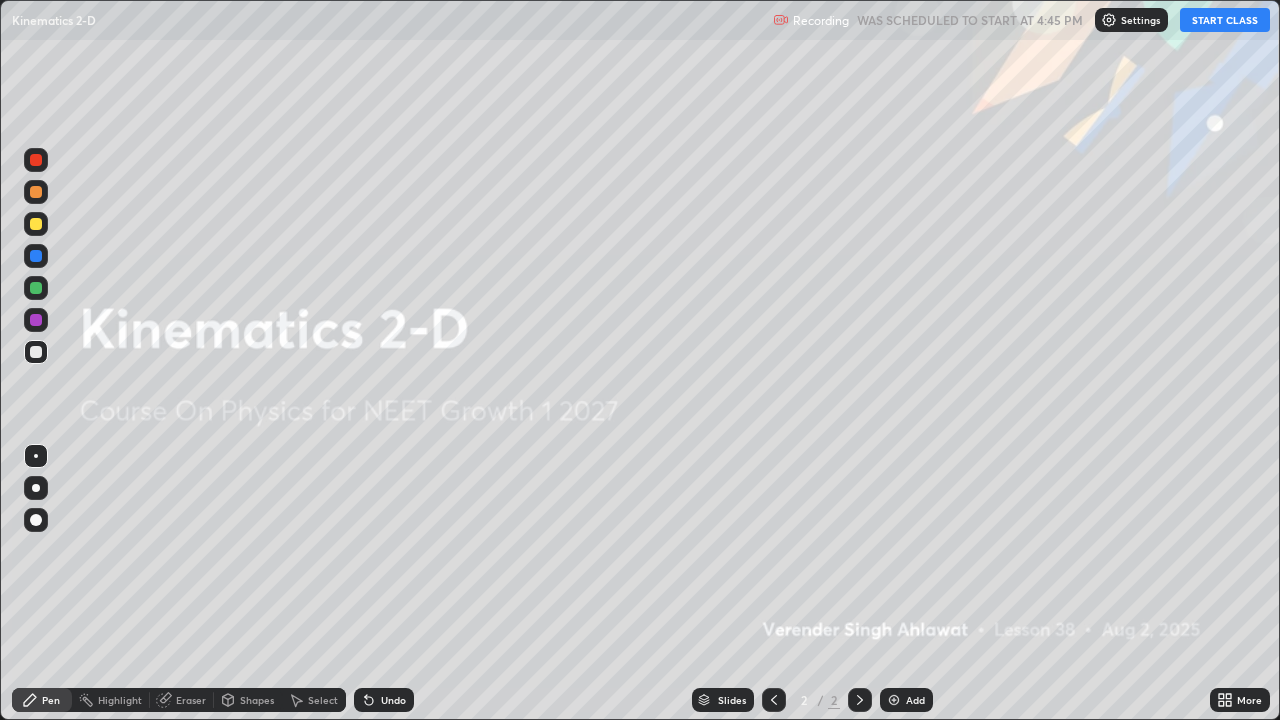 click on "START CLASS" at bounding box center (1225, 20) 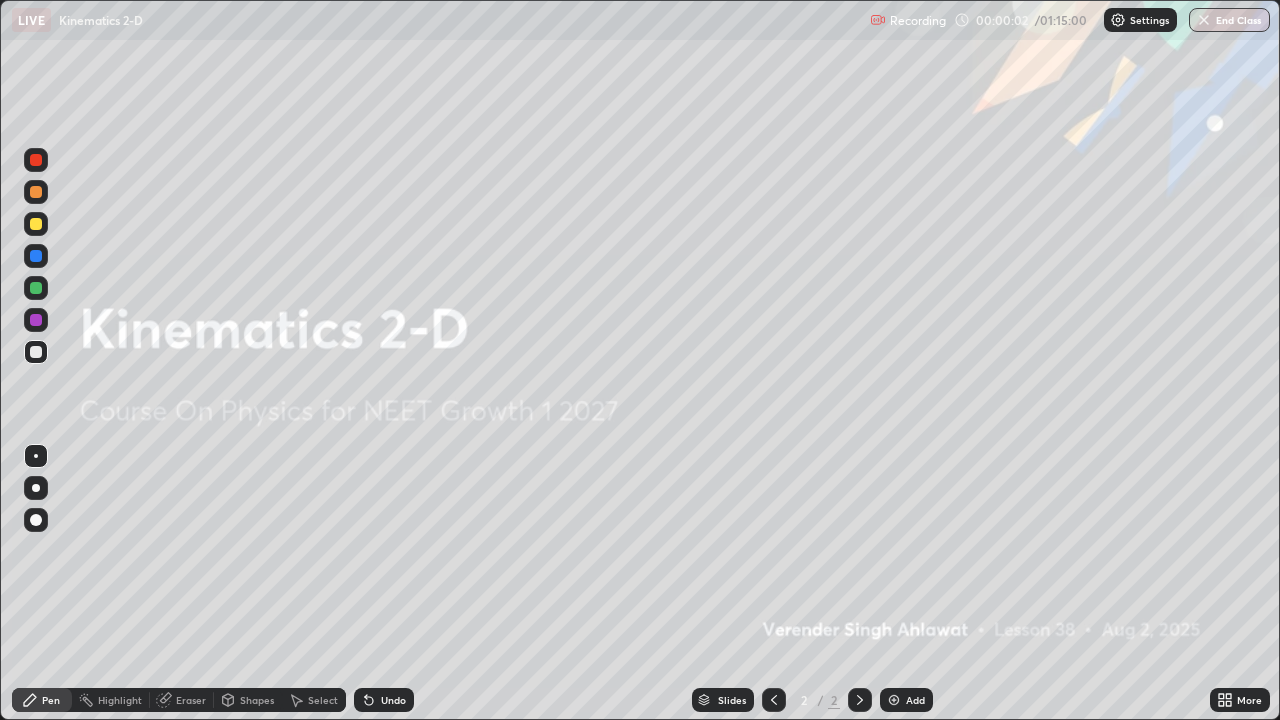 click on "Add" at bounding box center [915, 700] 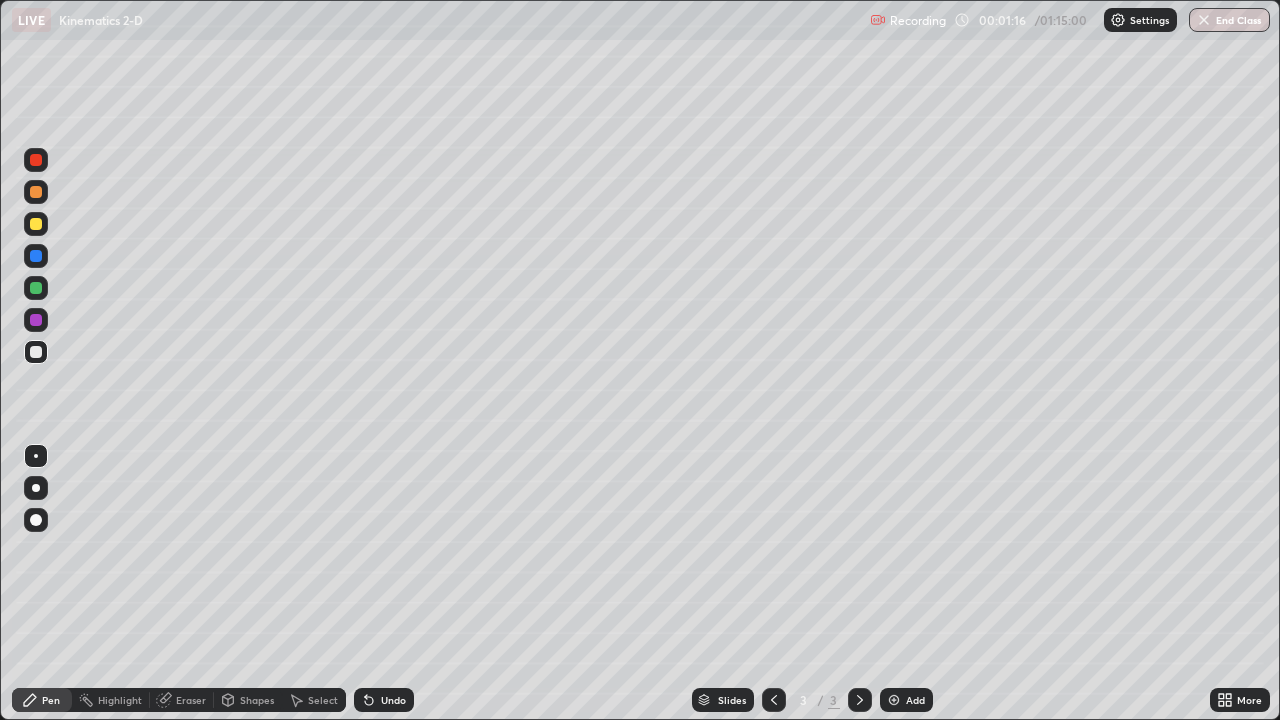 click at bounding box center (36, 224) 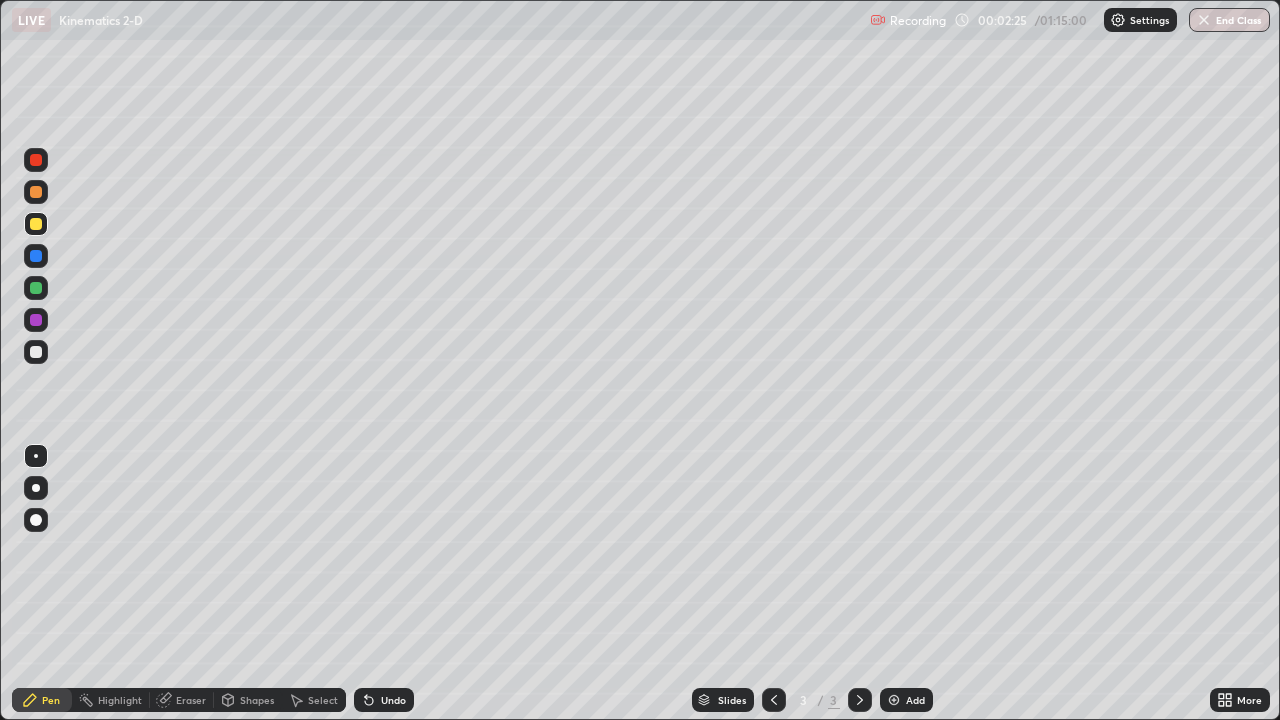 click on "Add" at bounding box center [915, 700] 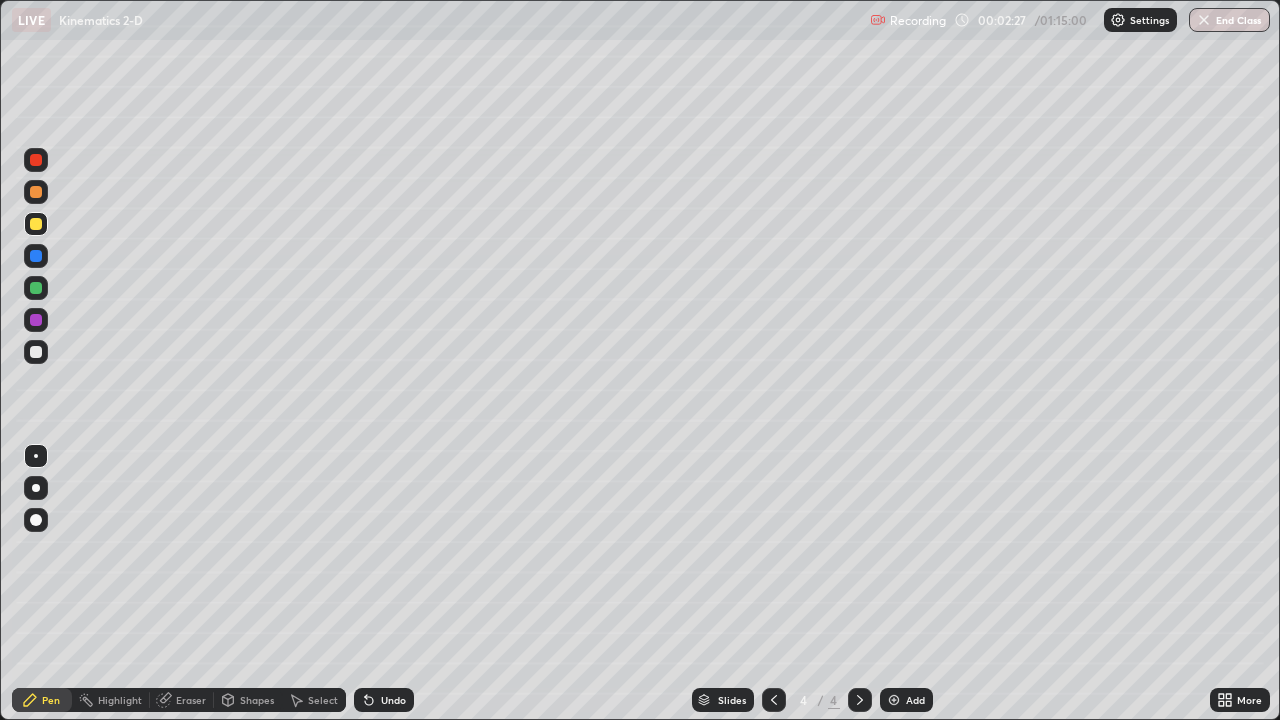click at bounding box center (36, 224) 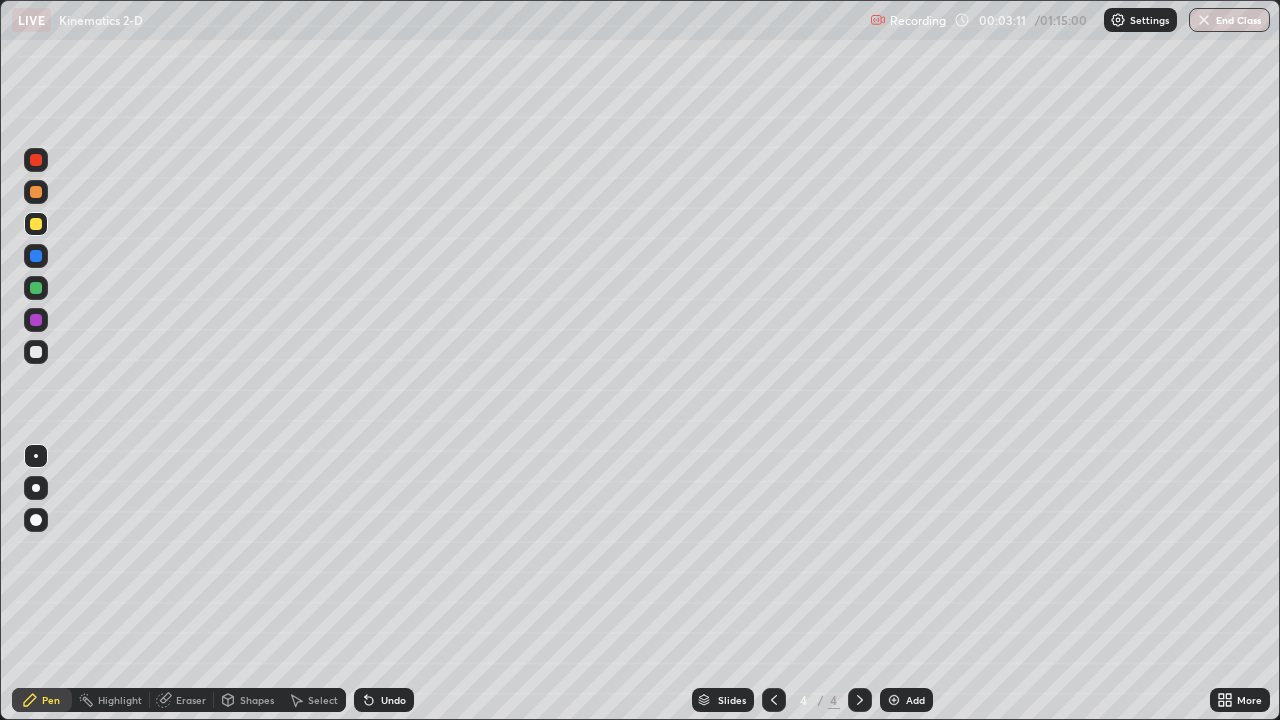 click at bounding box center [36, 352] 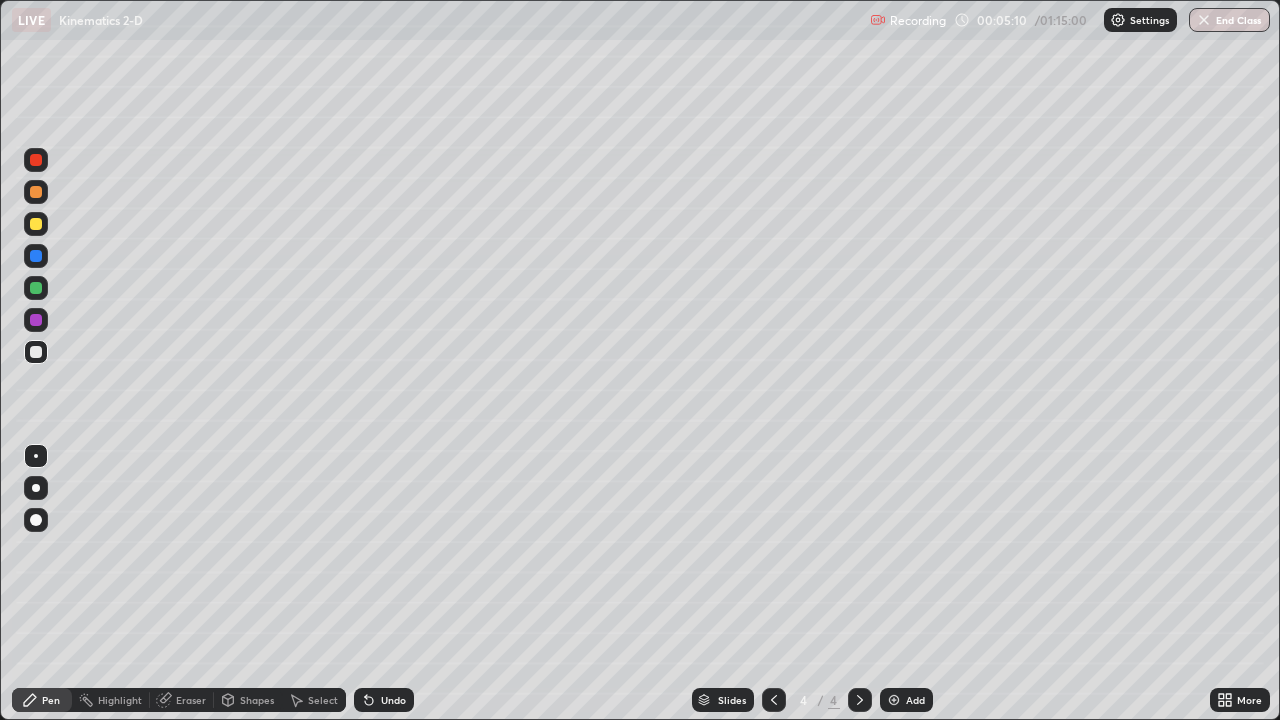 click on "Add" at bounding box center (915, 700) 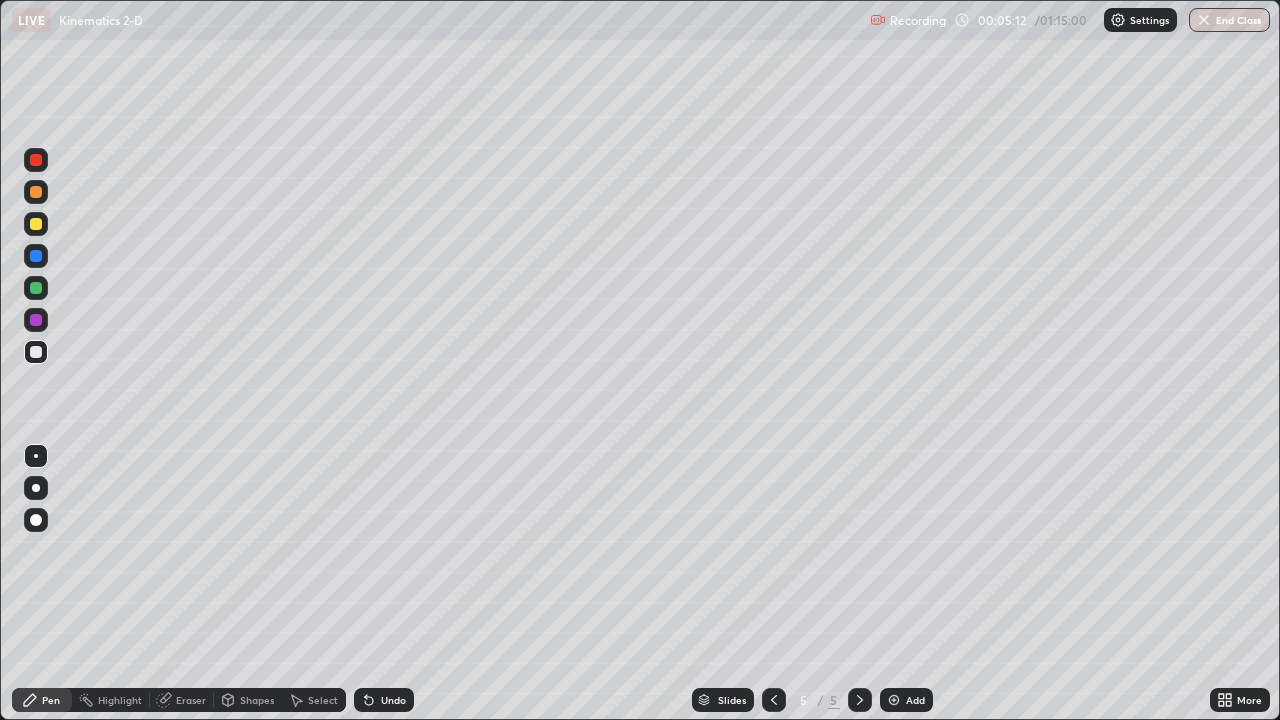 click at bounding box center [36, 224] 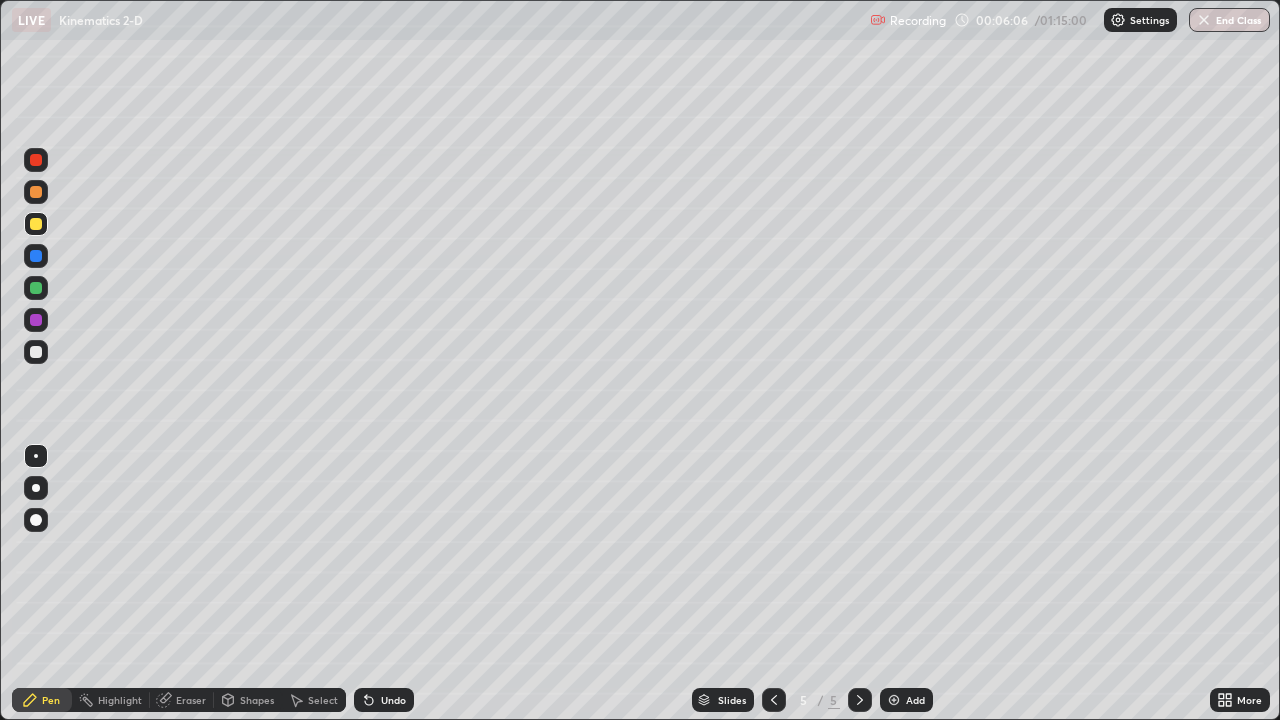 click on "Eraser" at bounding box center (191, 700) 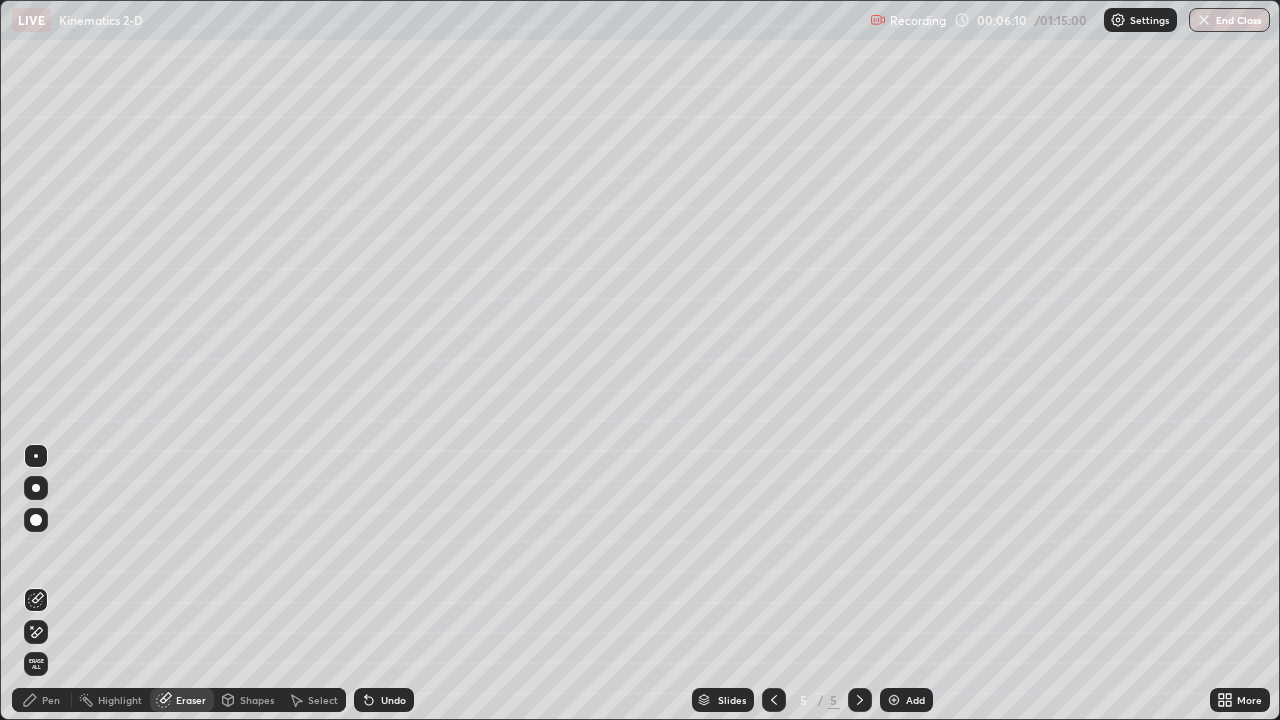click on "Pen" at bounding box center [42, 700] 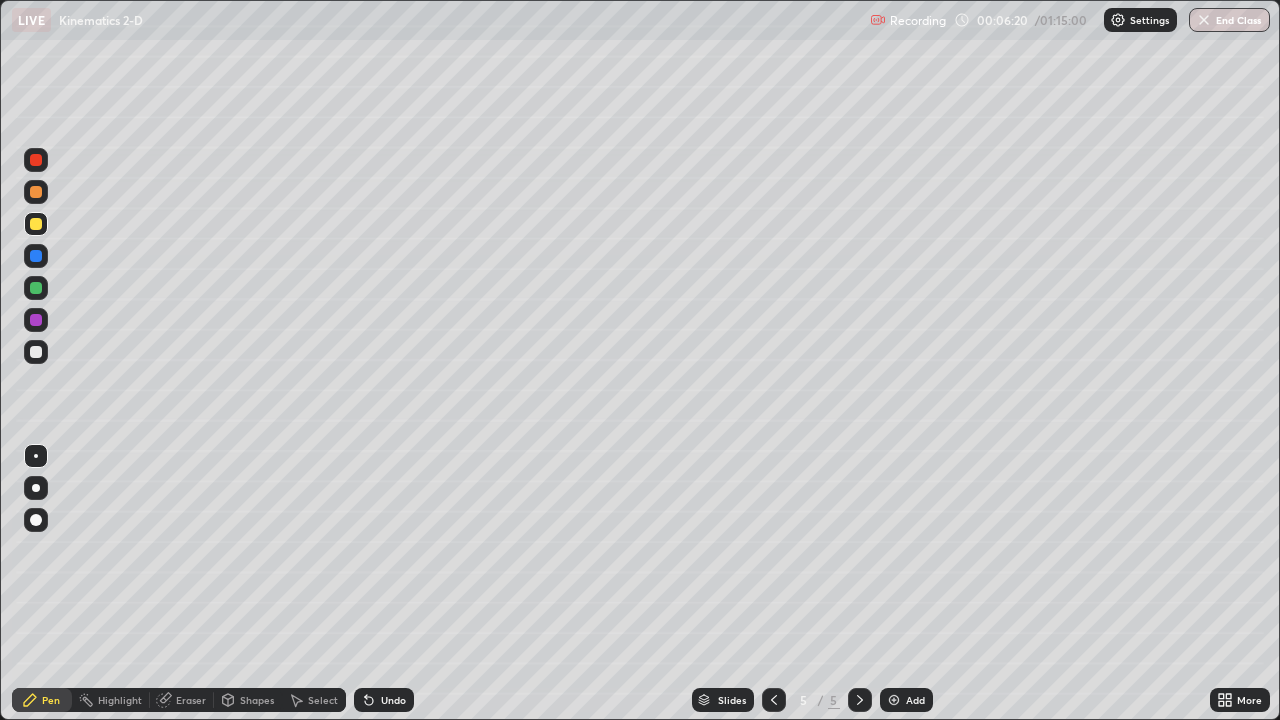 click at bounding box center (36, 352) 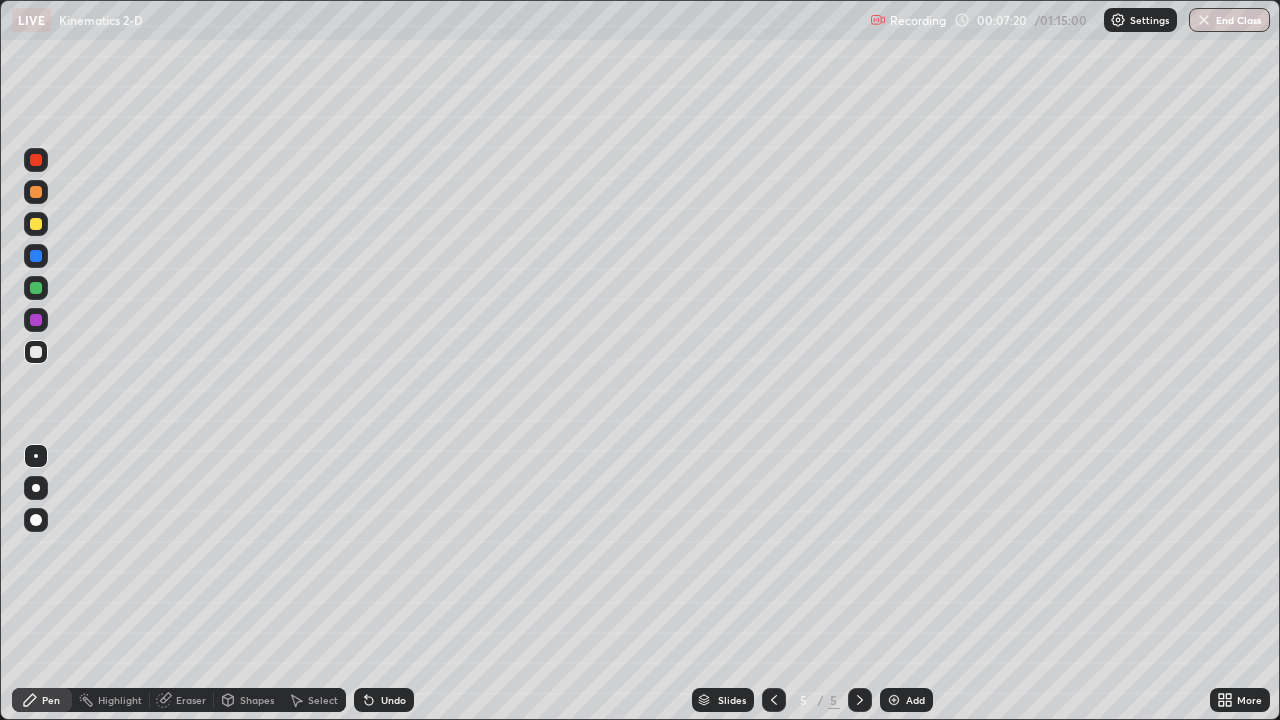 click on "Add" at bounding box center (906, 700) 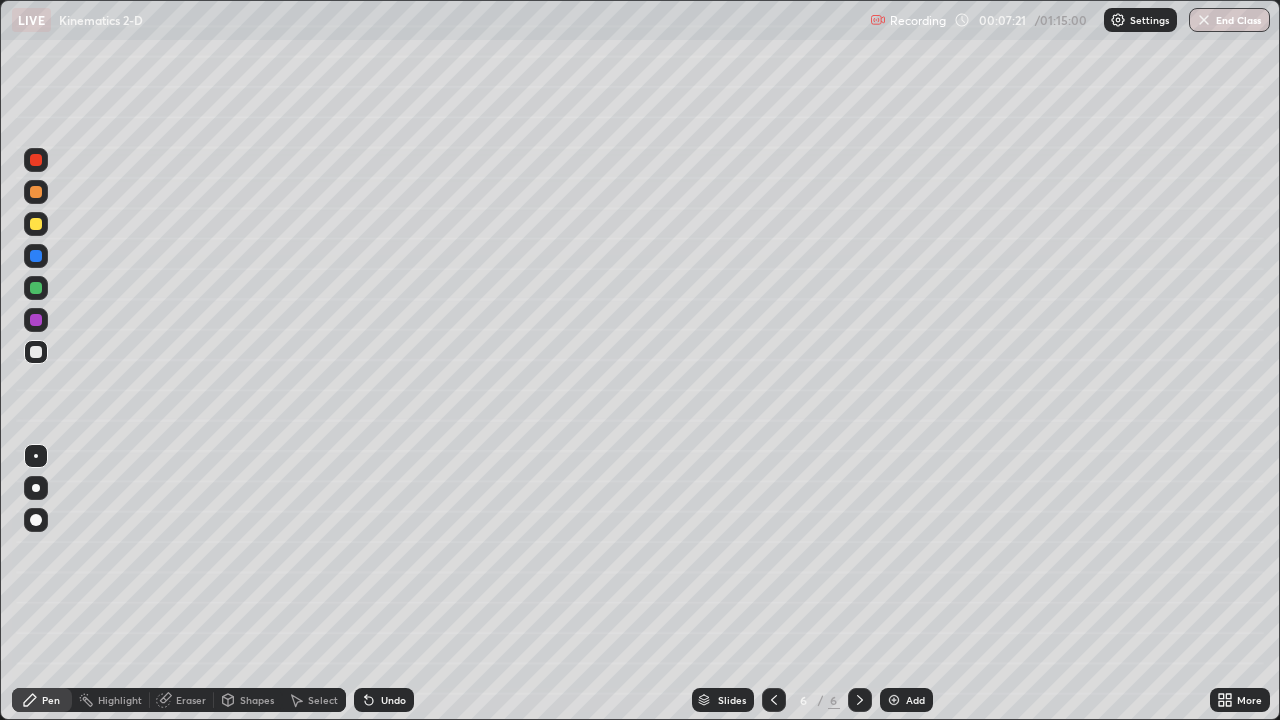 click at bounding box center (36, 352) 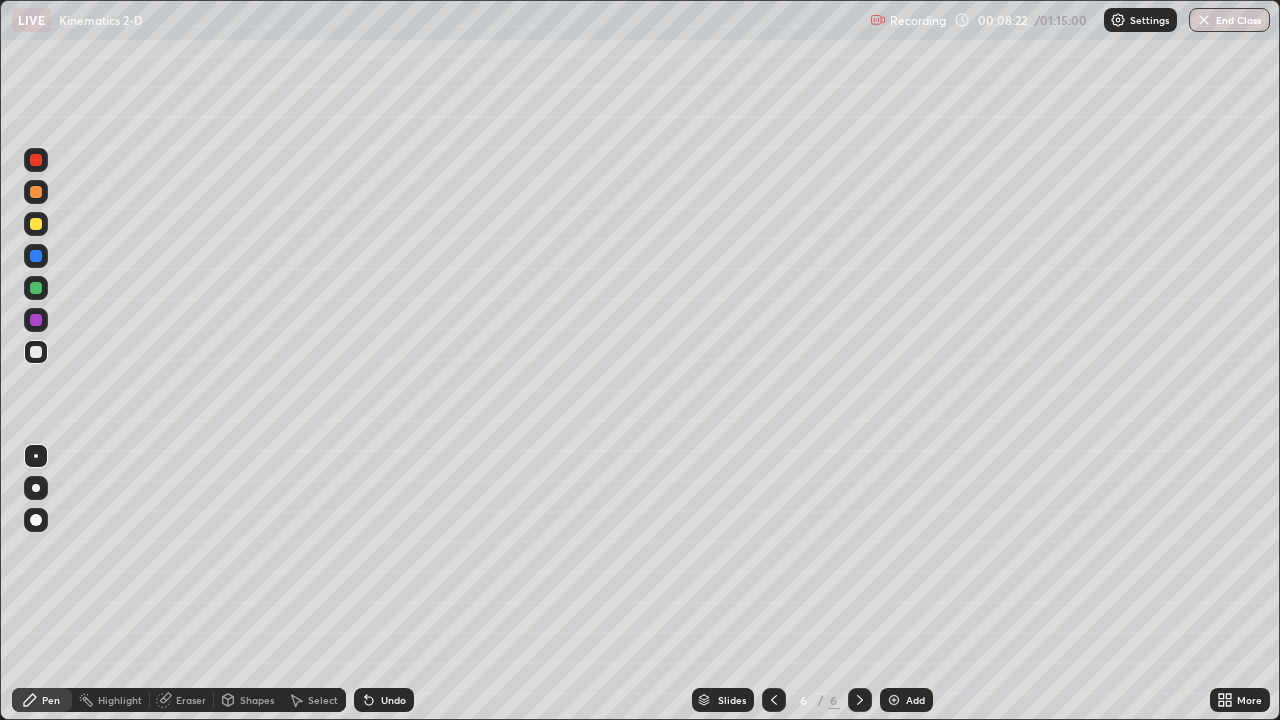 click on "Undo" at bounding box center [393, 700] 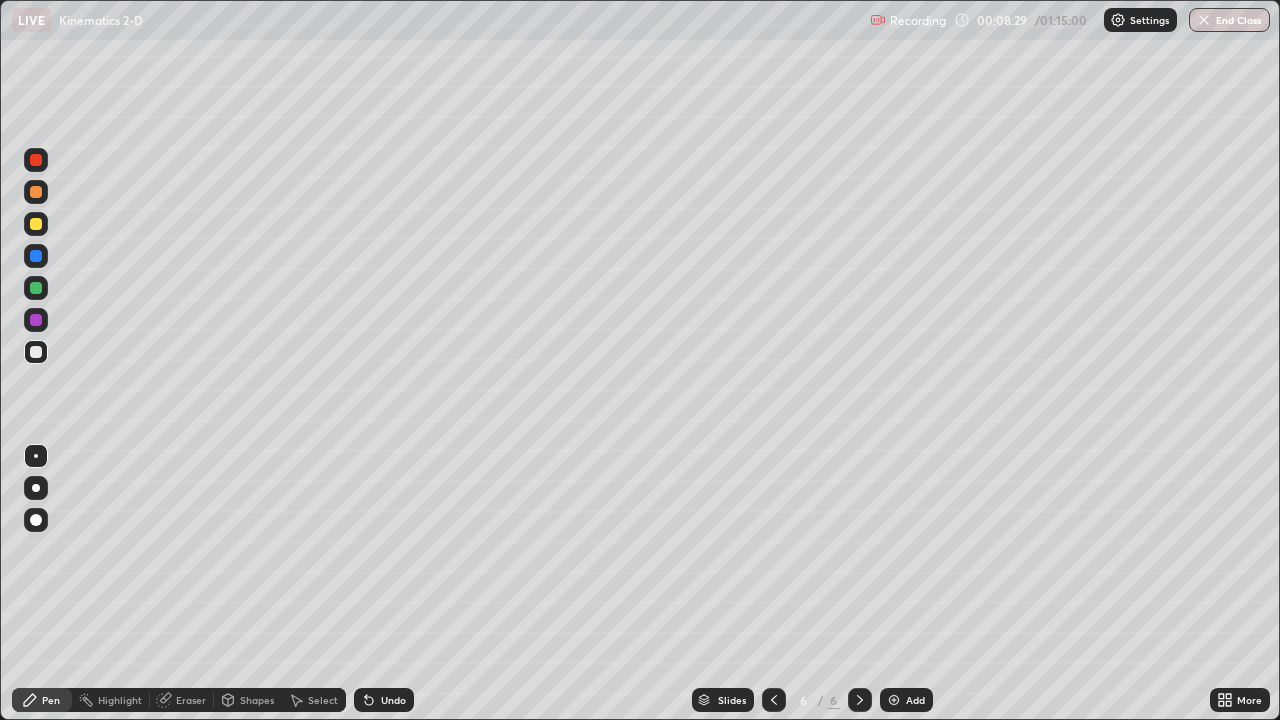 click at bounding box center (36, 224) 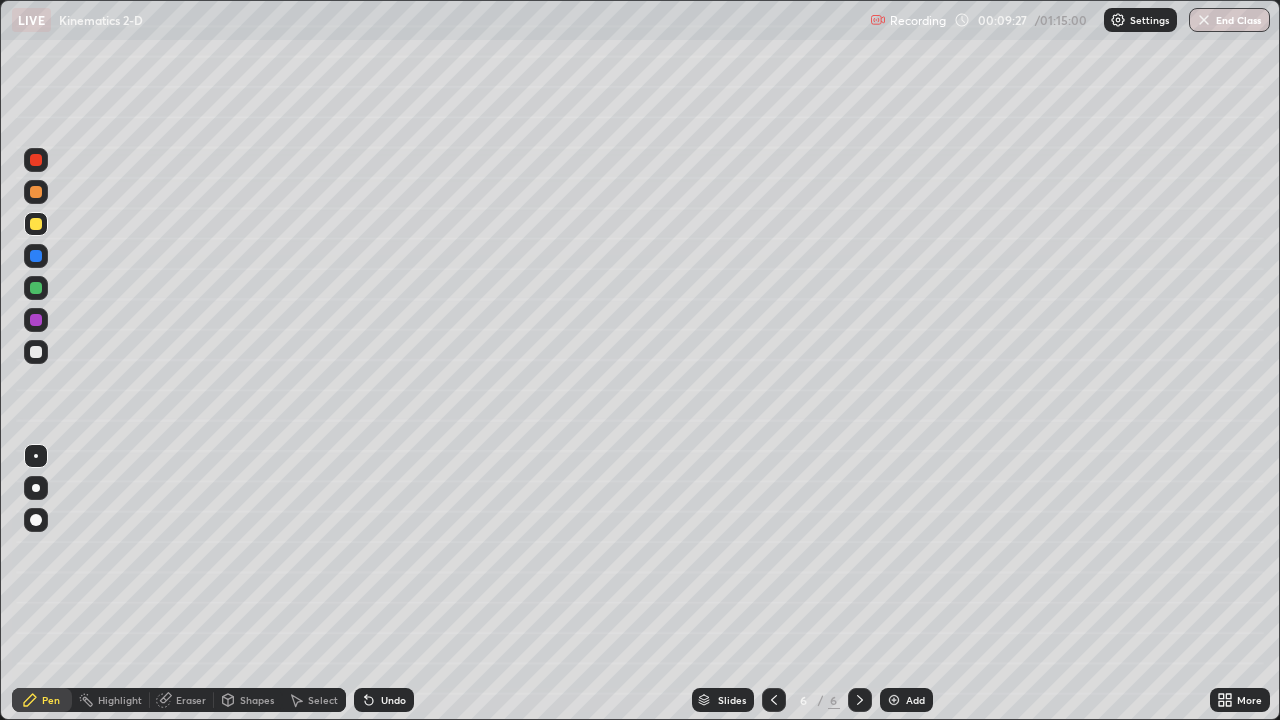 click at bounding box center [36, 352] 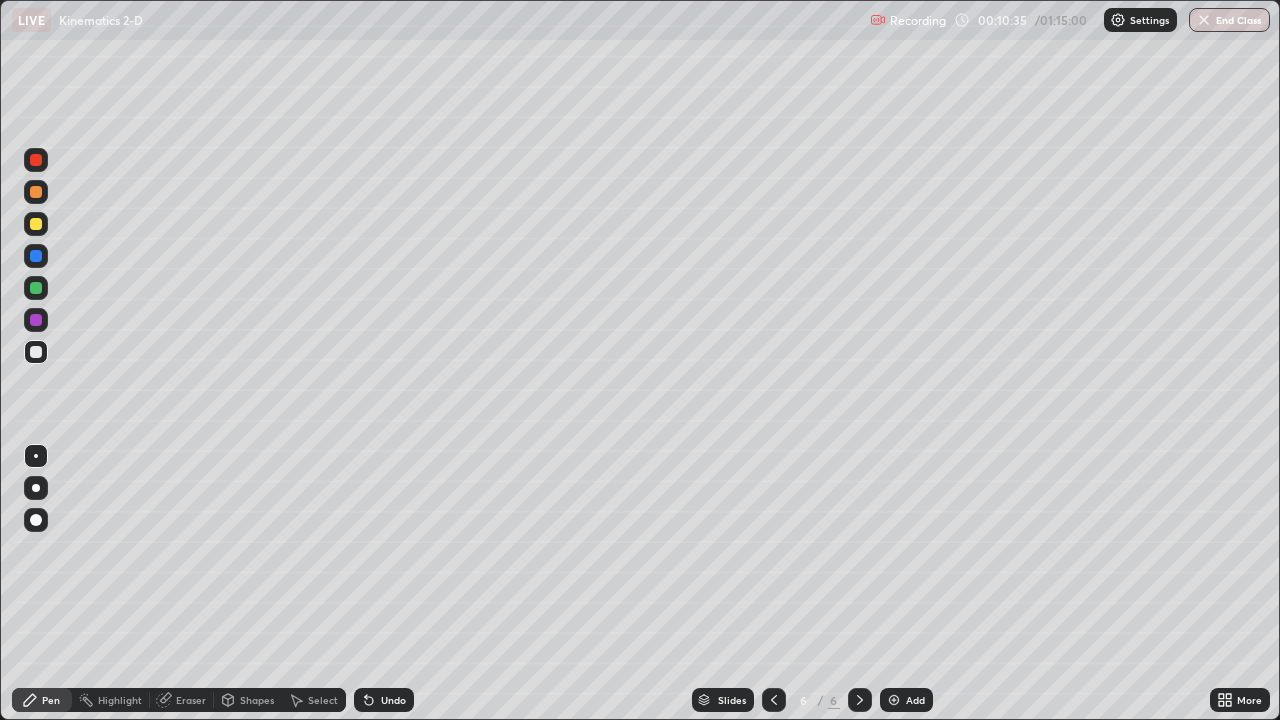 click on "Add" at bounding box center (915, 700) 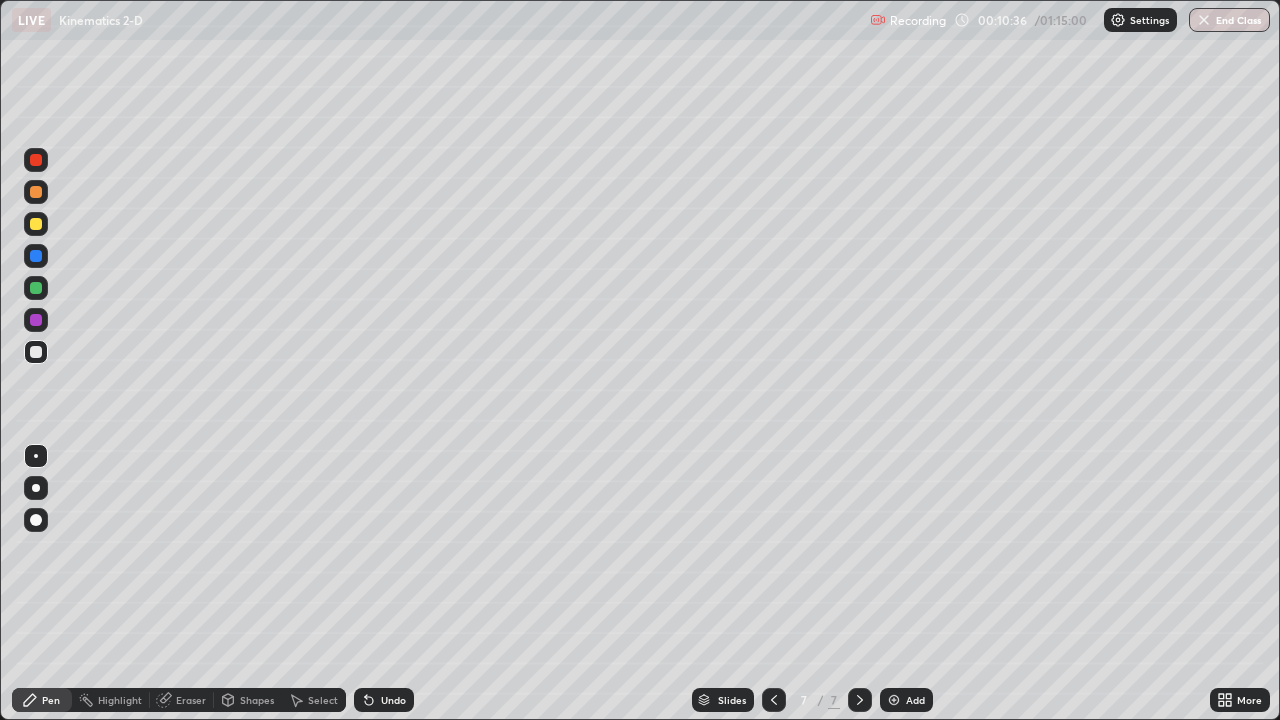 click at bounding box center [36, 224] 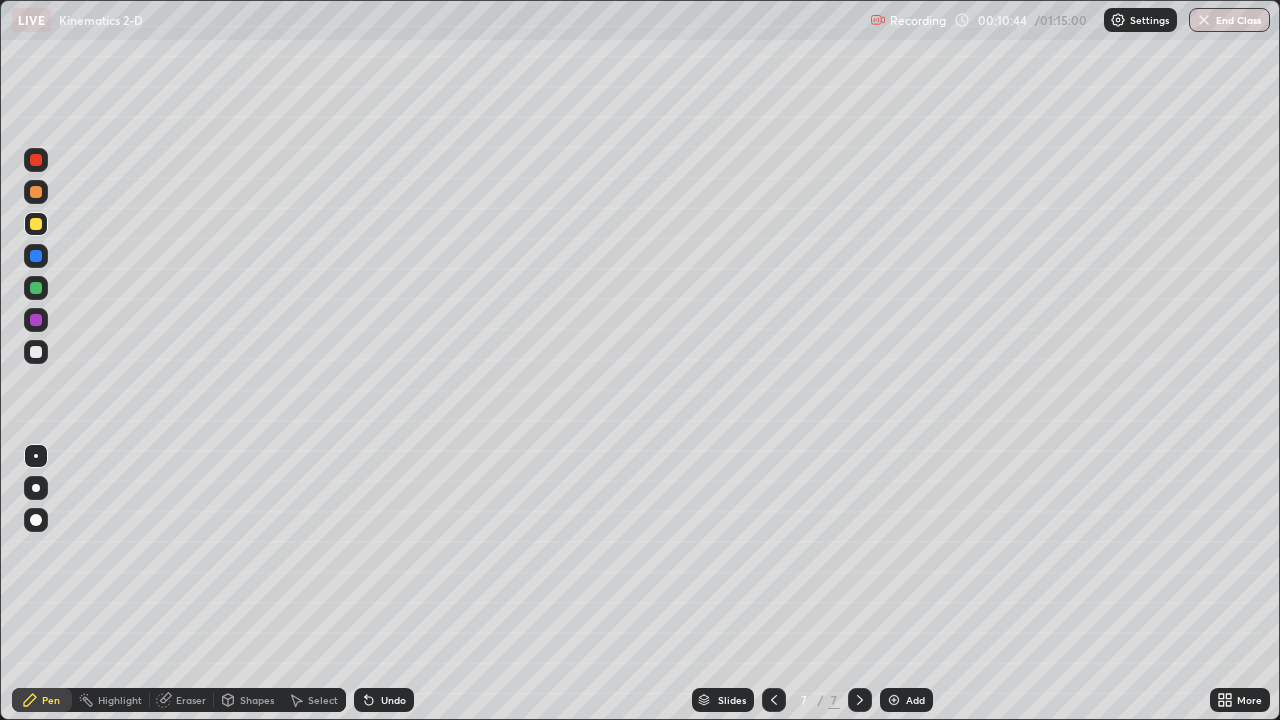 click at bounding box center (36, 352) 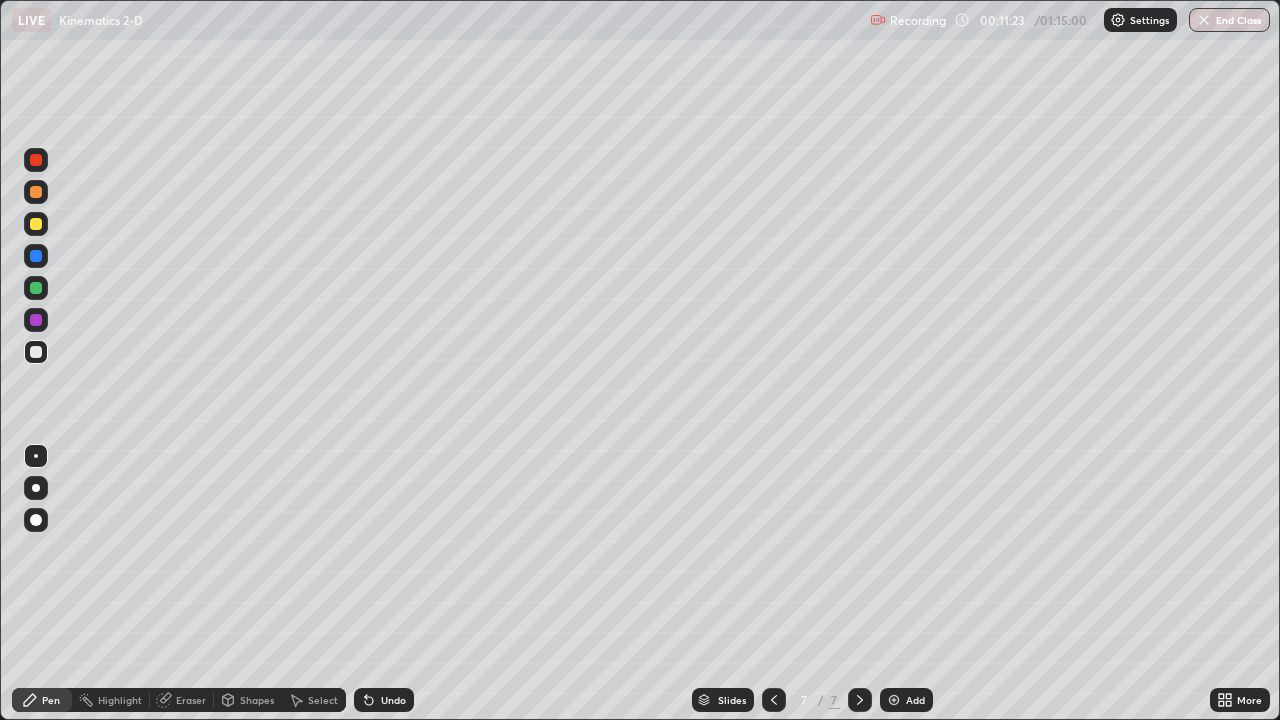 click on "Eraser" at bounding box center (191, 700) 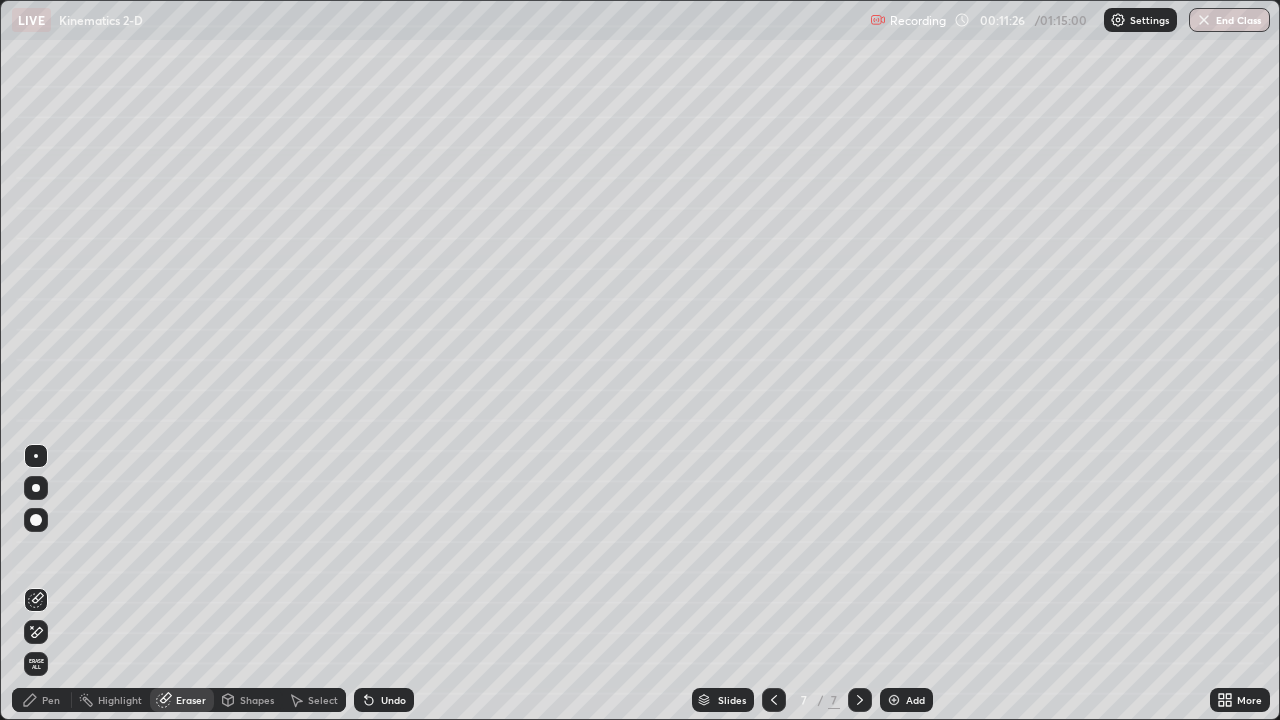 click on "Pen" at bounding box center (51, 700) 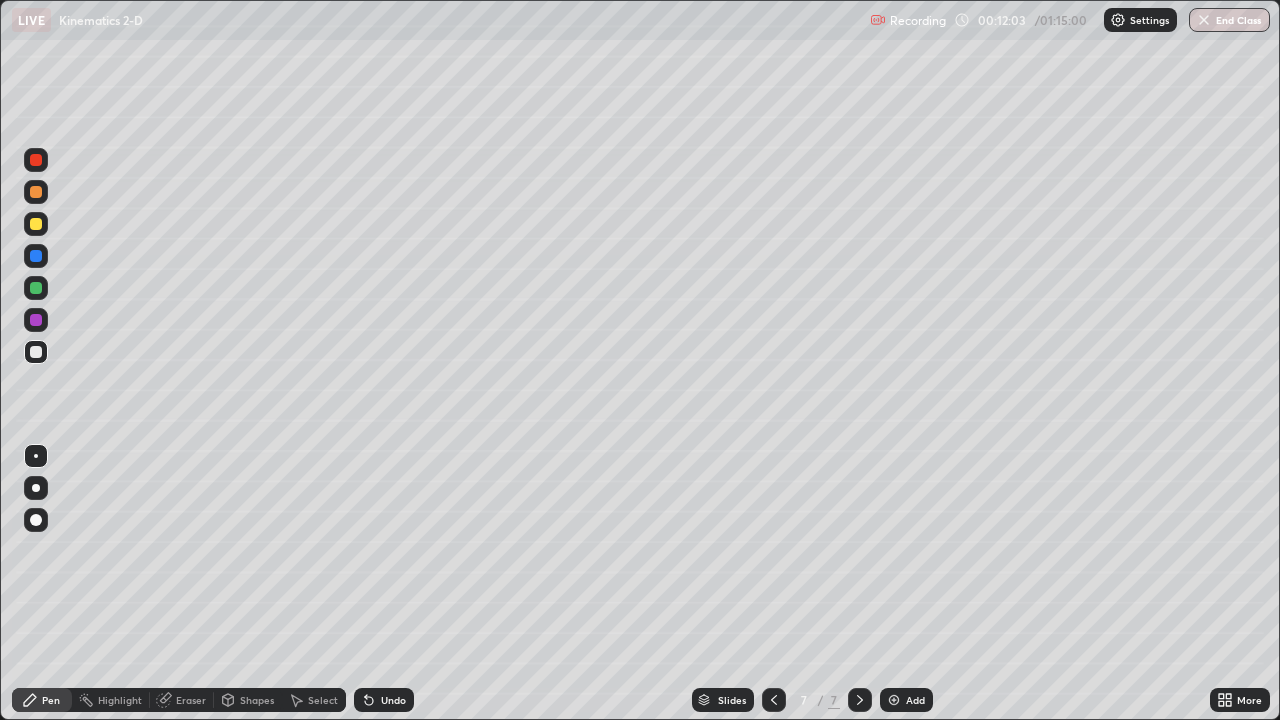 click on "Add" at bounding box center [915, 700] 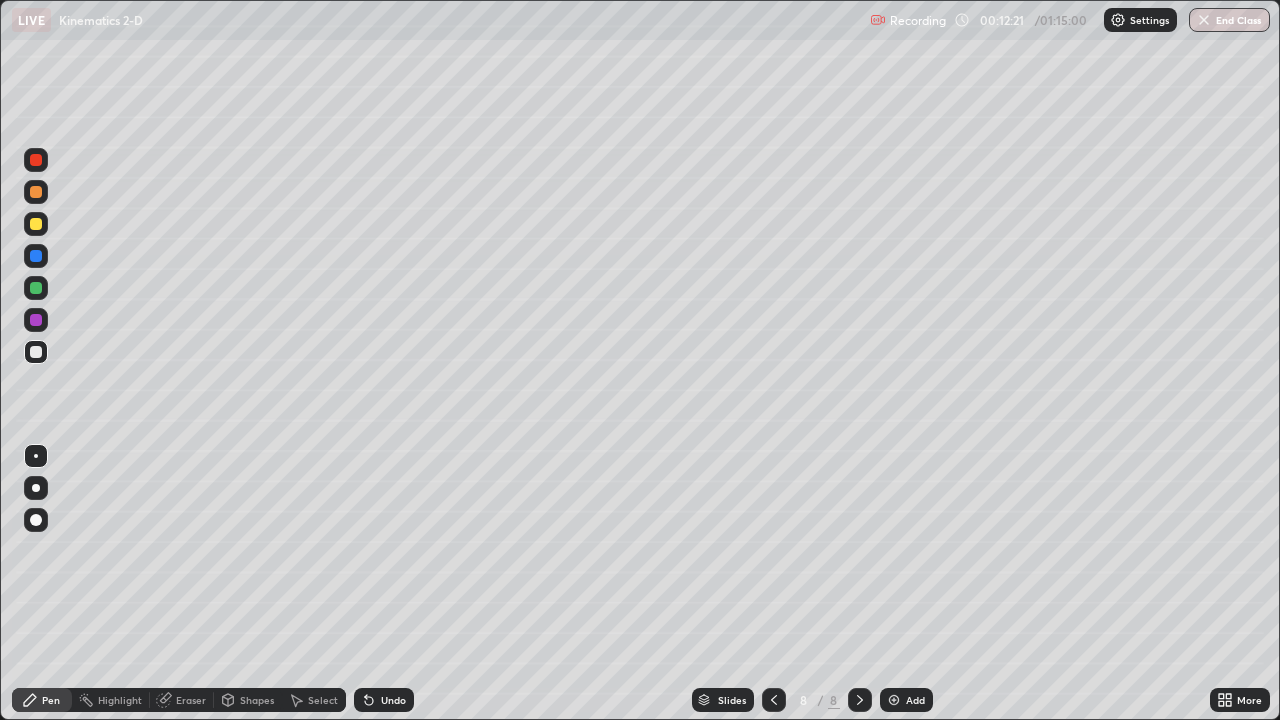 click on "Undo" at bounding box center [393, 700] 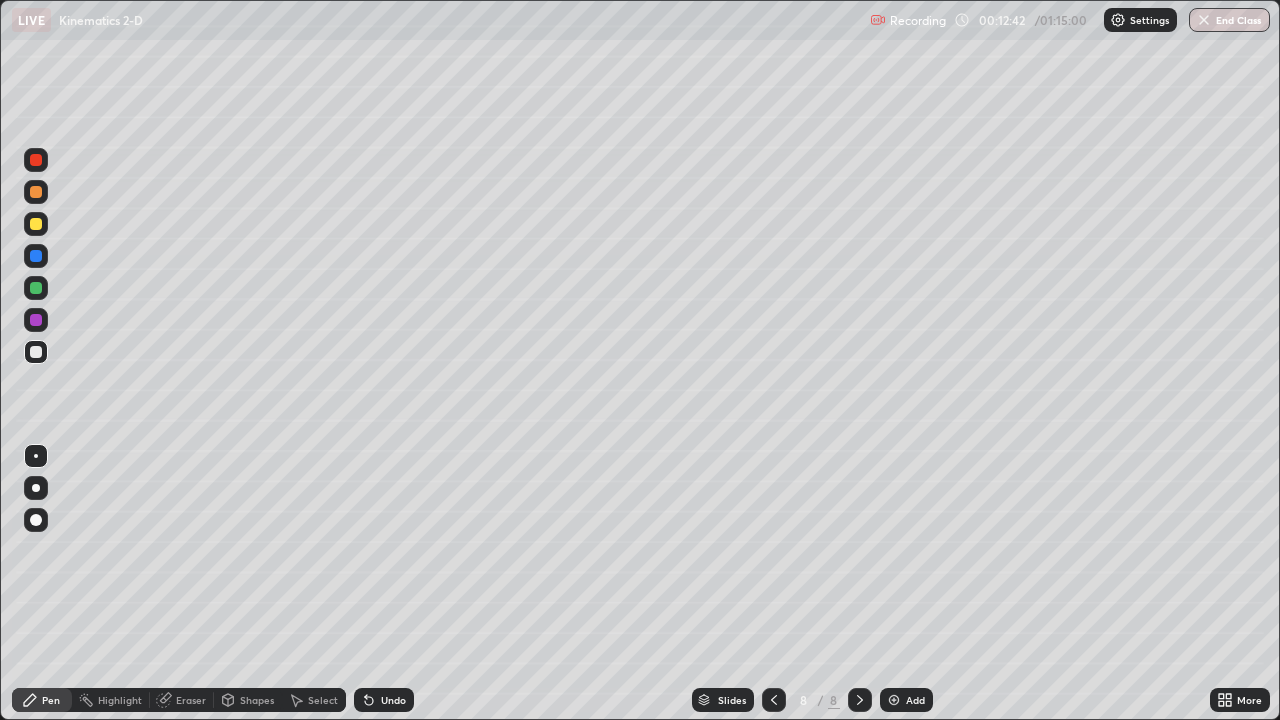 click at bounding box center [36, 352] 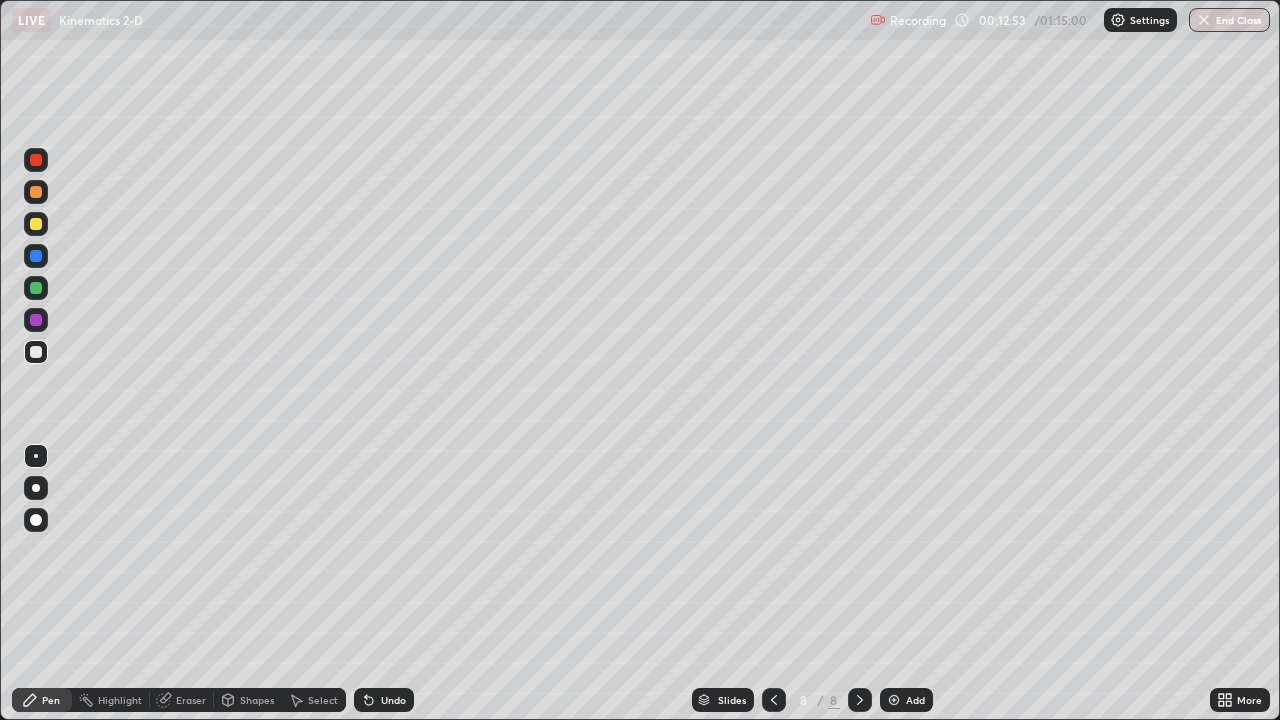 click at bounding box center (36, 224) 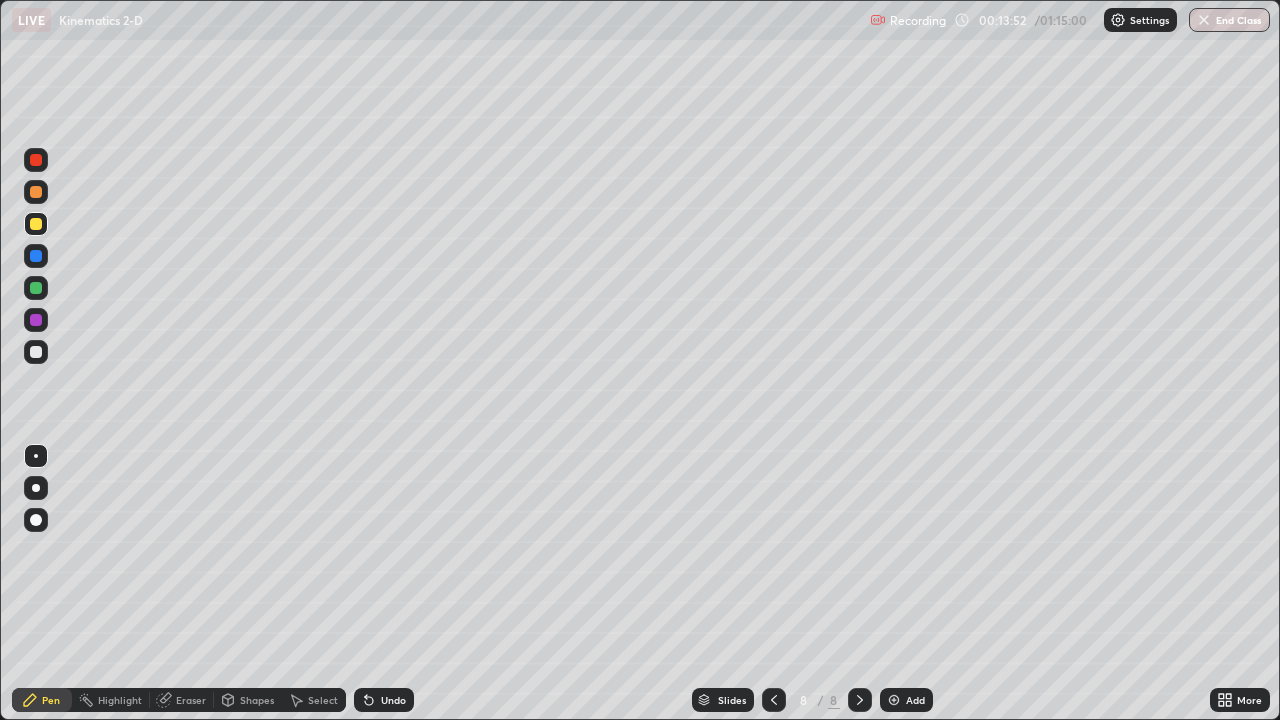 click at bounding box center [36, 352] 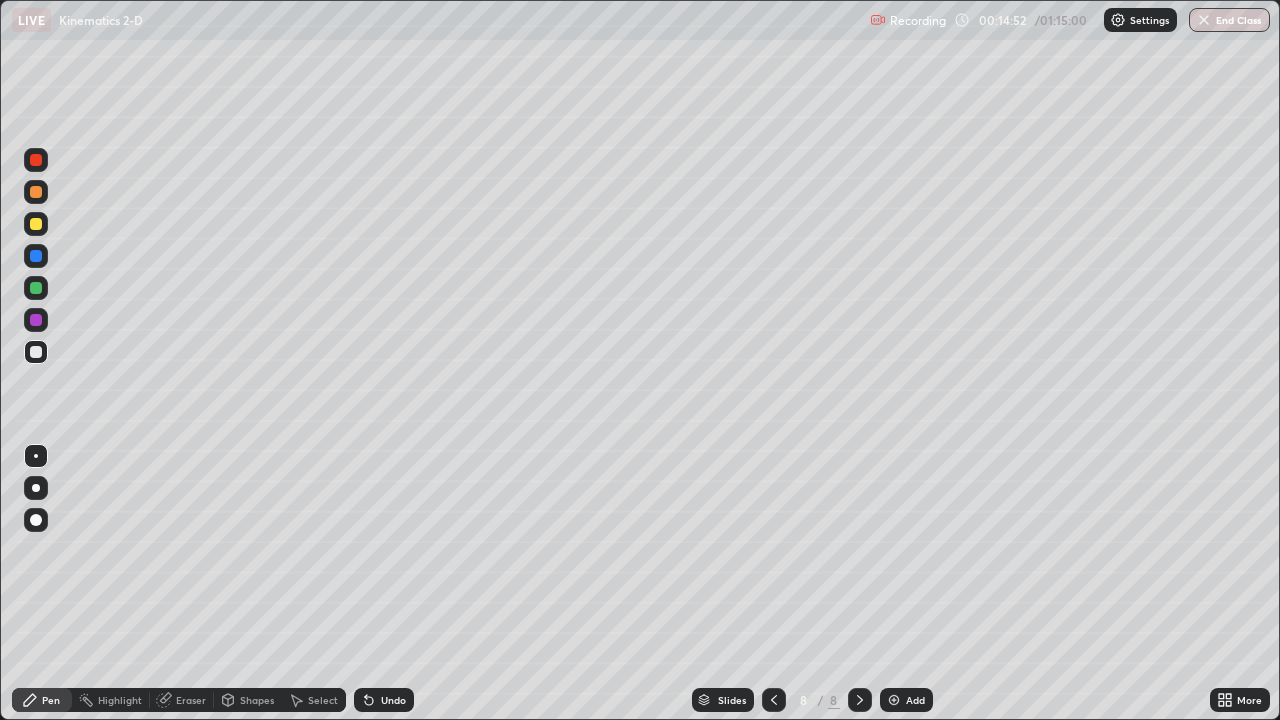 click on "Eraser" at bounding box center [191, 700] 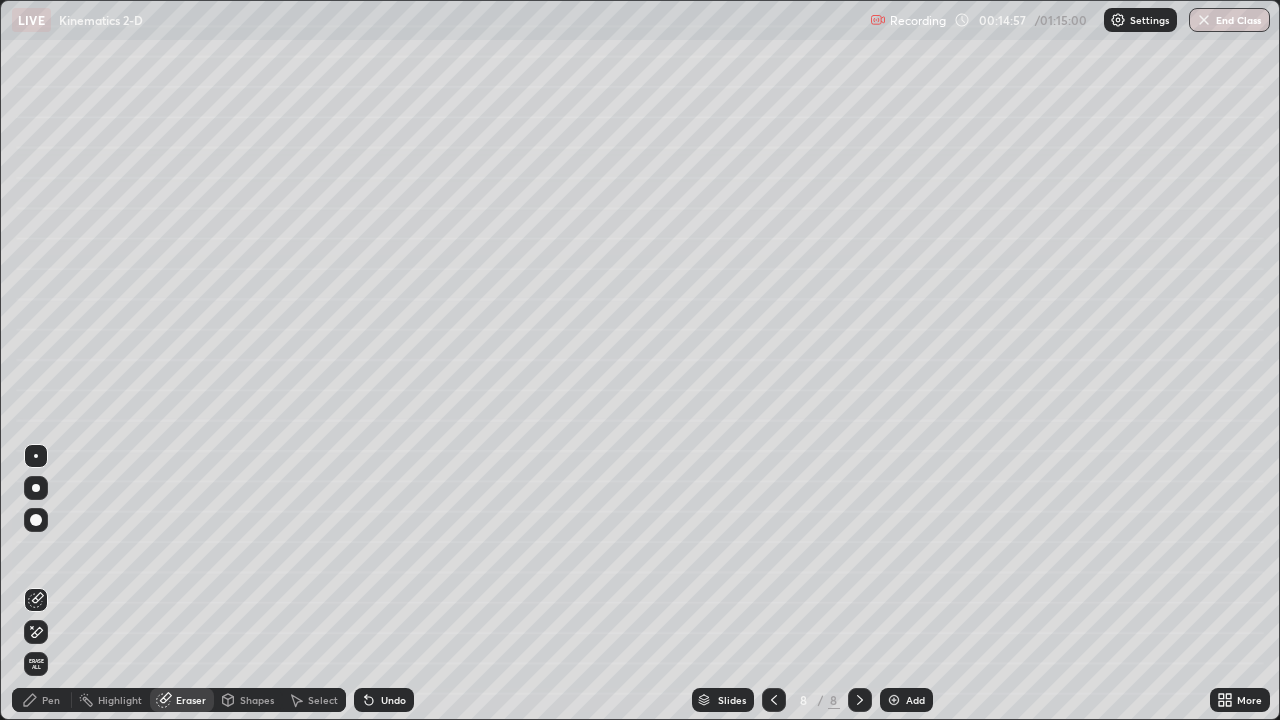 click on "Pen" at bounding box center [42, 700] 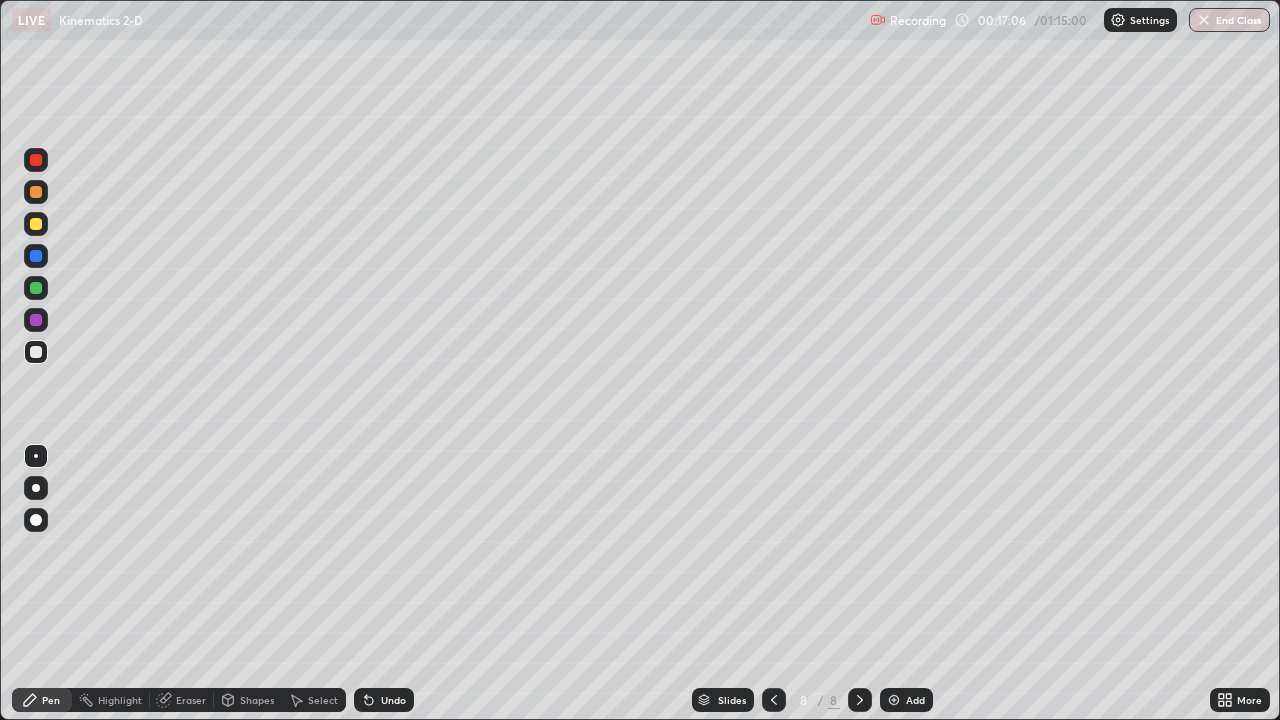 click on "Add" at bounding box center (906, 700) 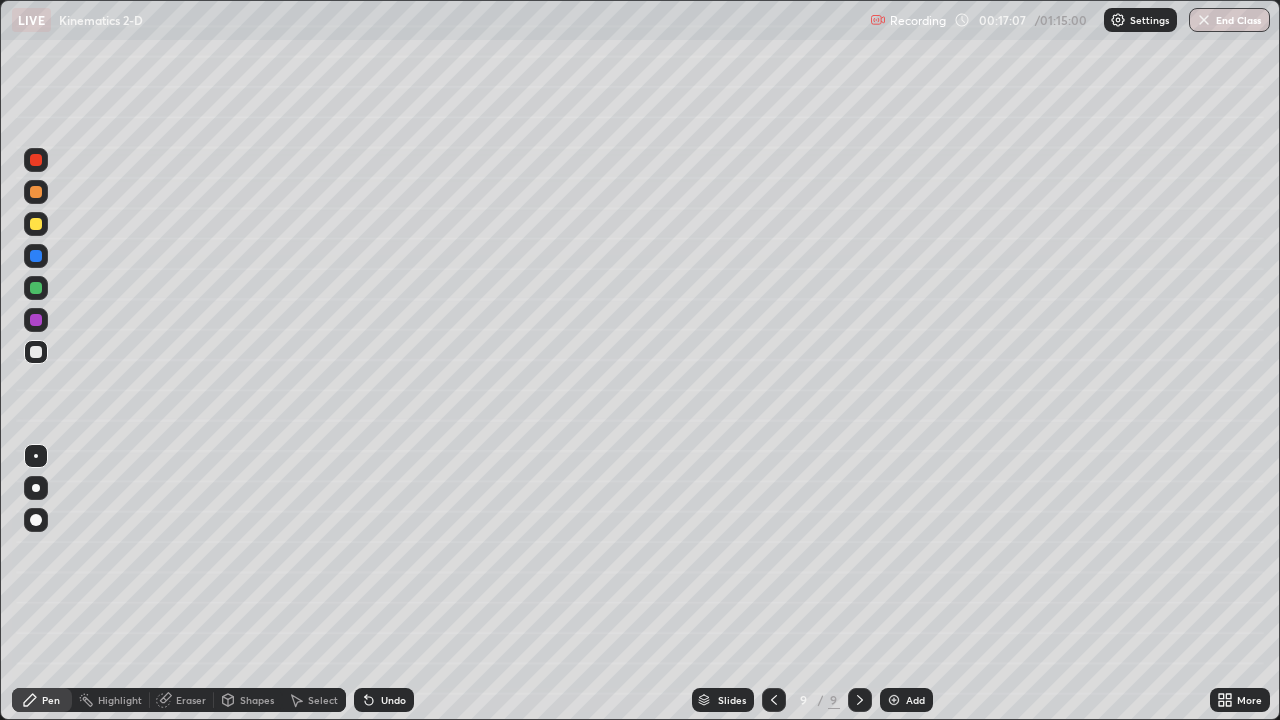 click at bounding box center (36, 352) 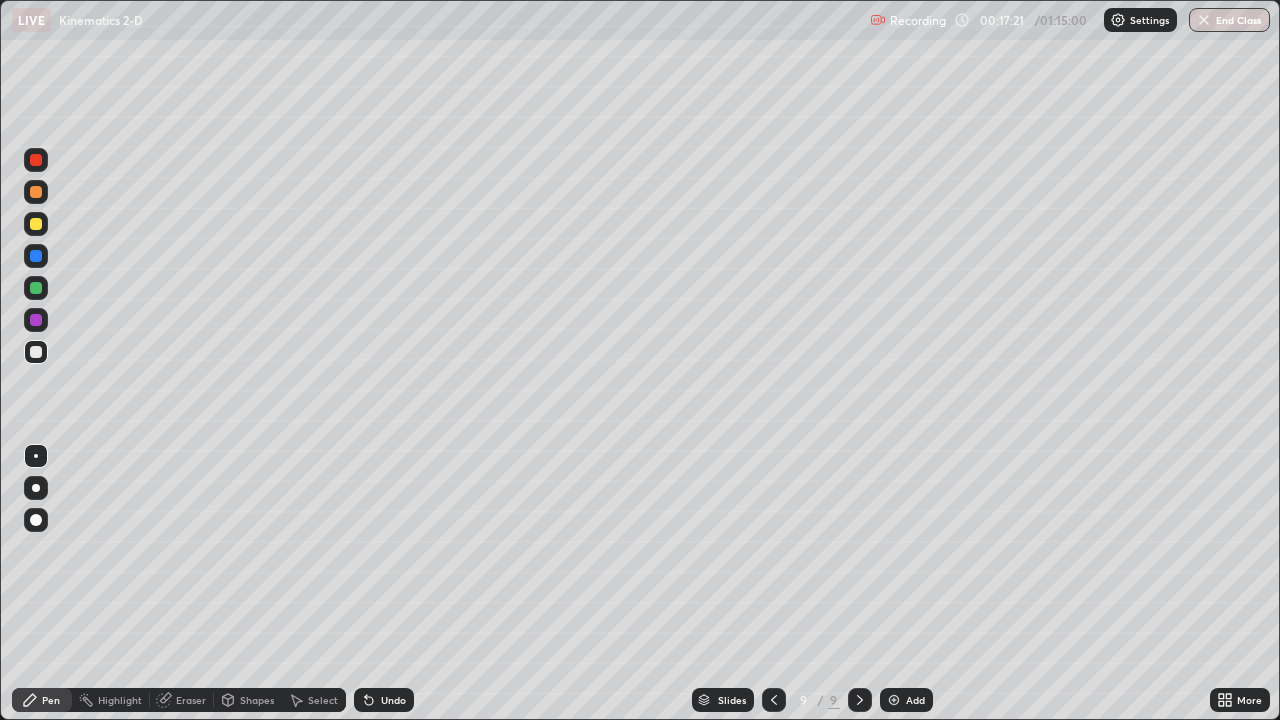 click on "Undo" at bounding box center [384, 700] 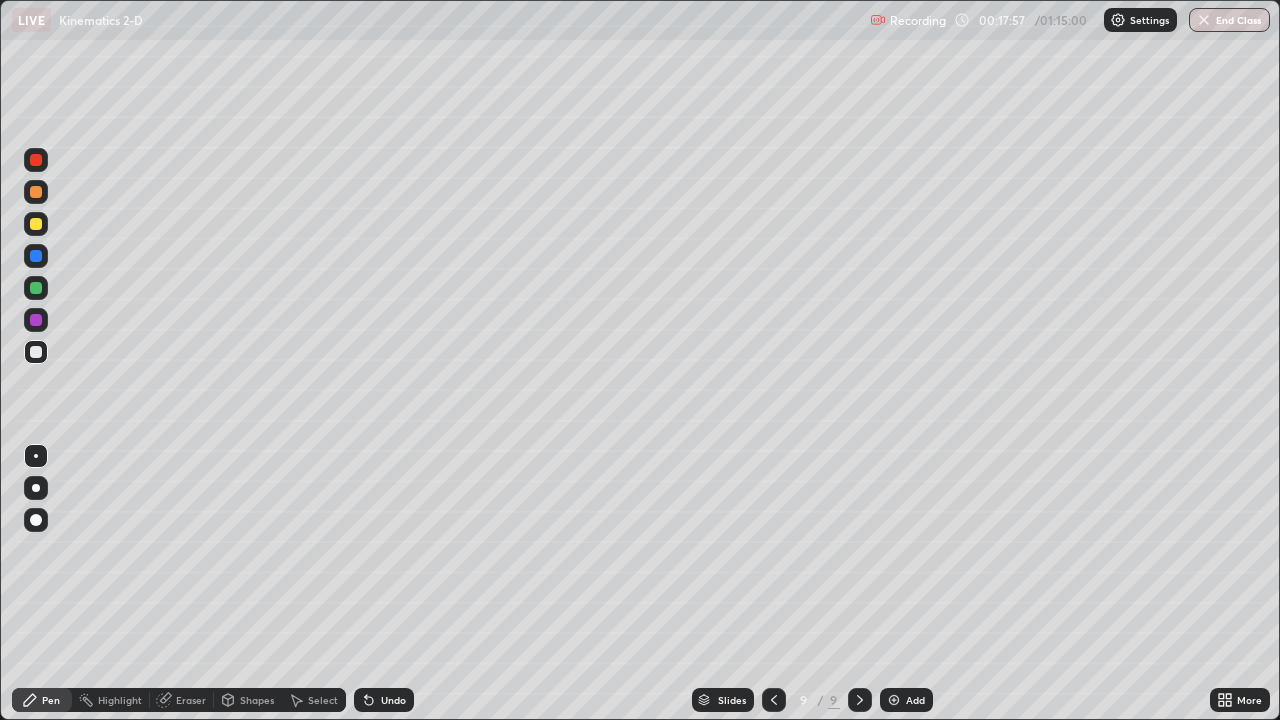 click on "Add" at bounding box center [915, 700] 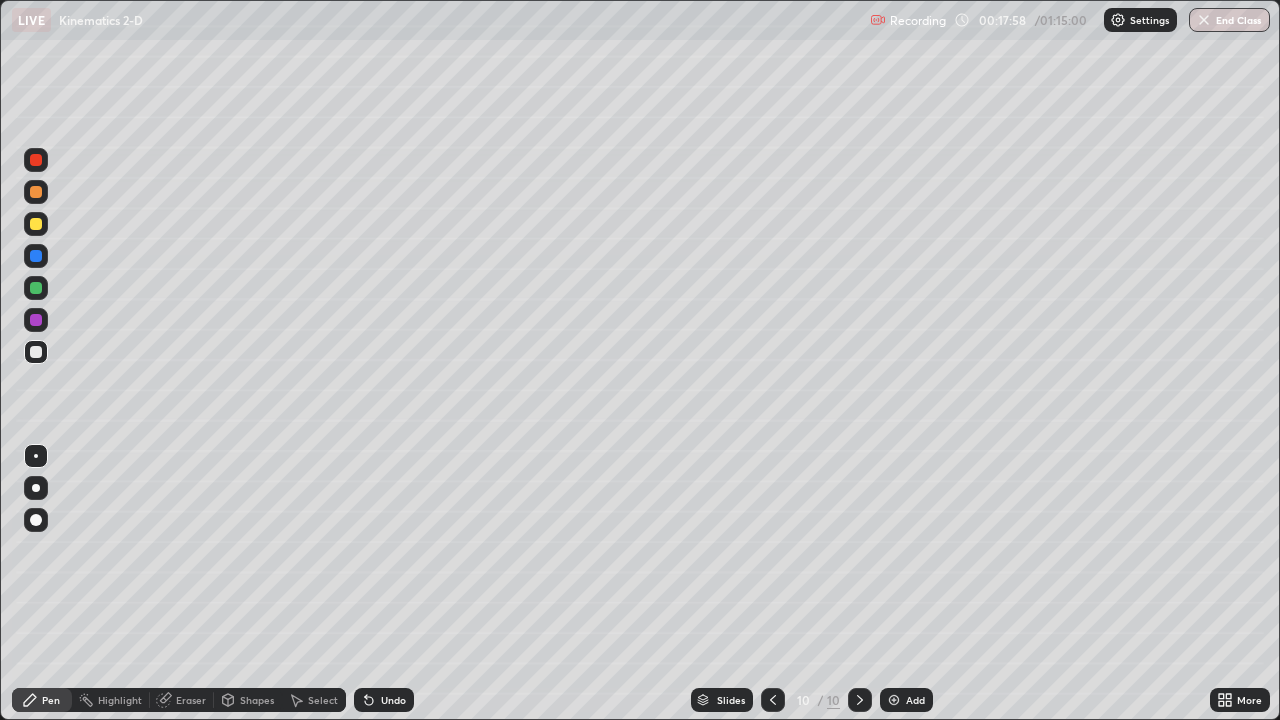click at bounding box center (36, 224) 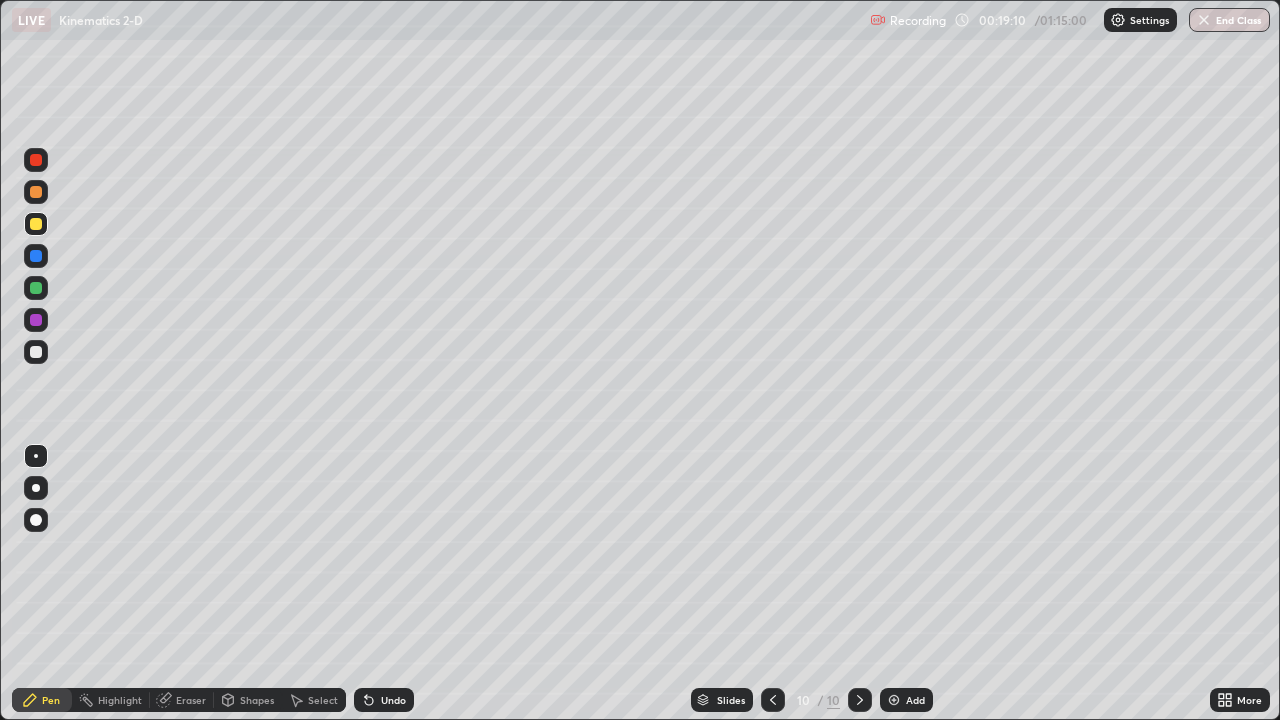 click at bounding box center [36, 352] 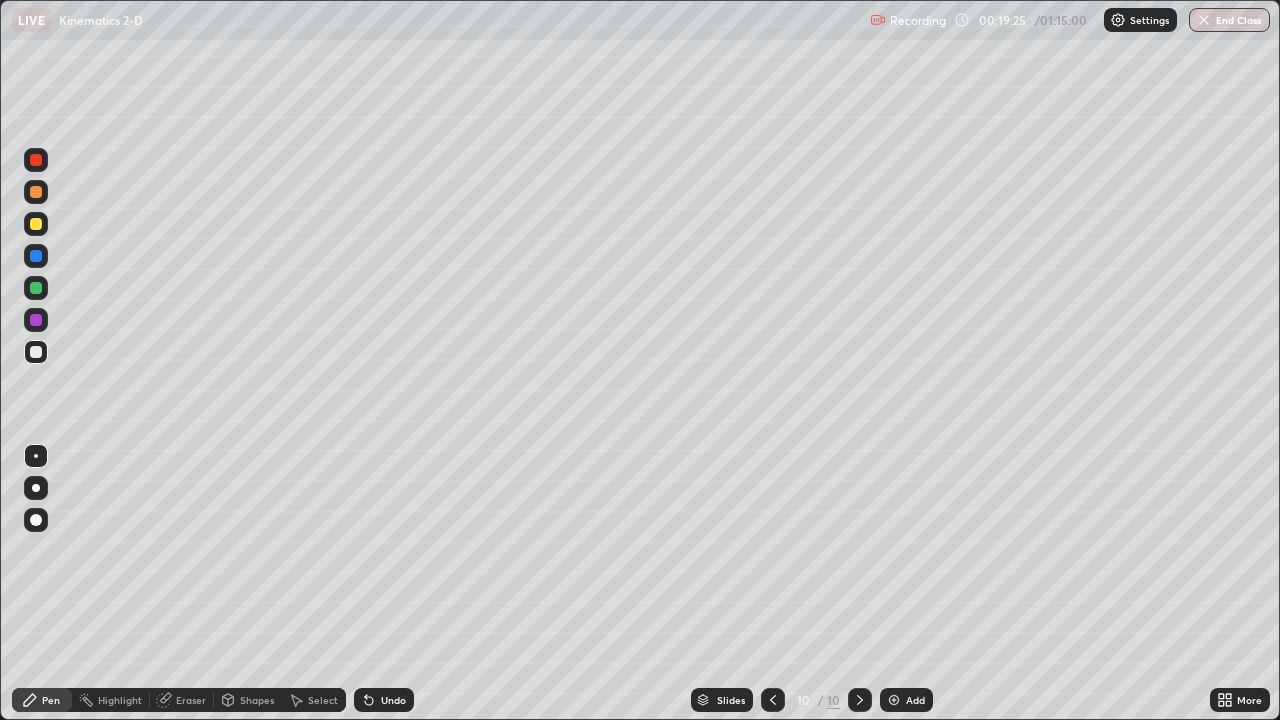 click on "Undo" at bounding box center (393, 700) 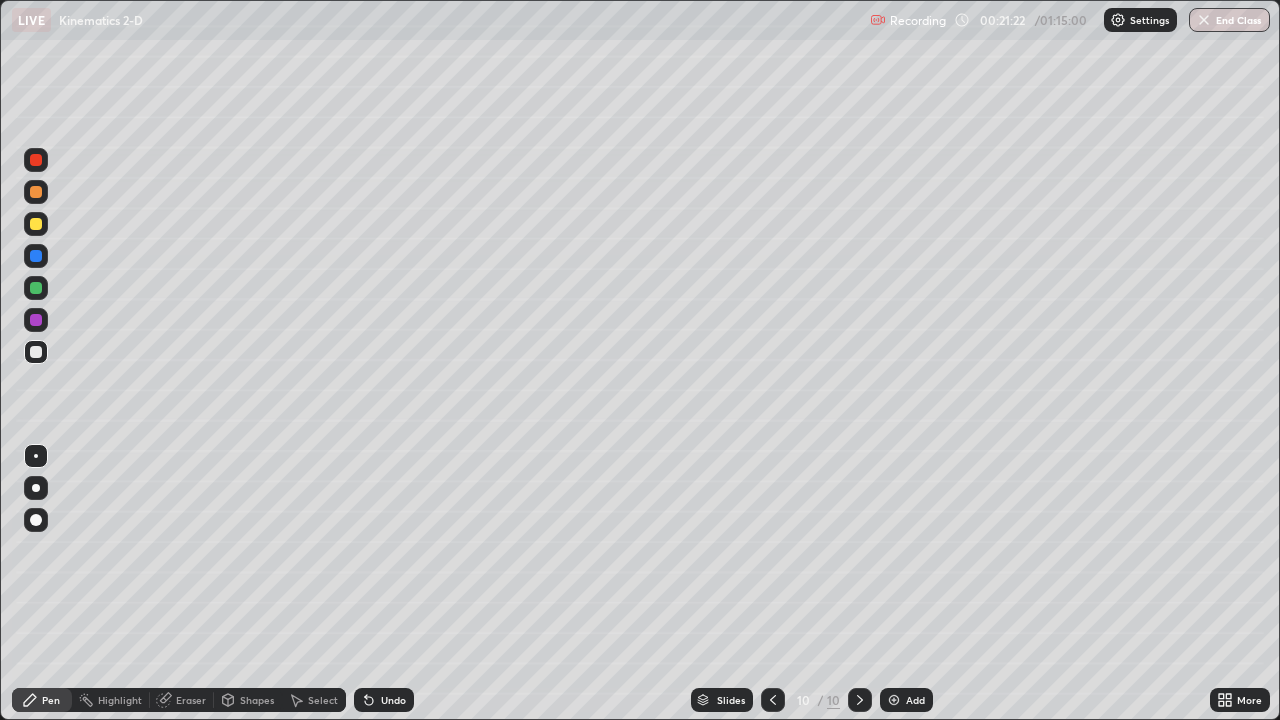 click on "Add" at bounding box center (915, 700) 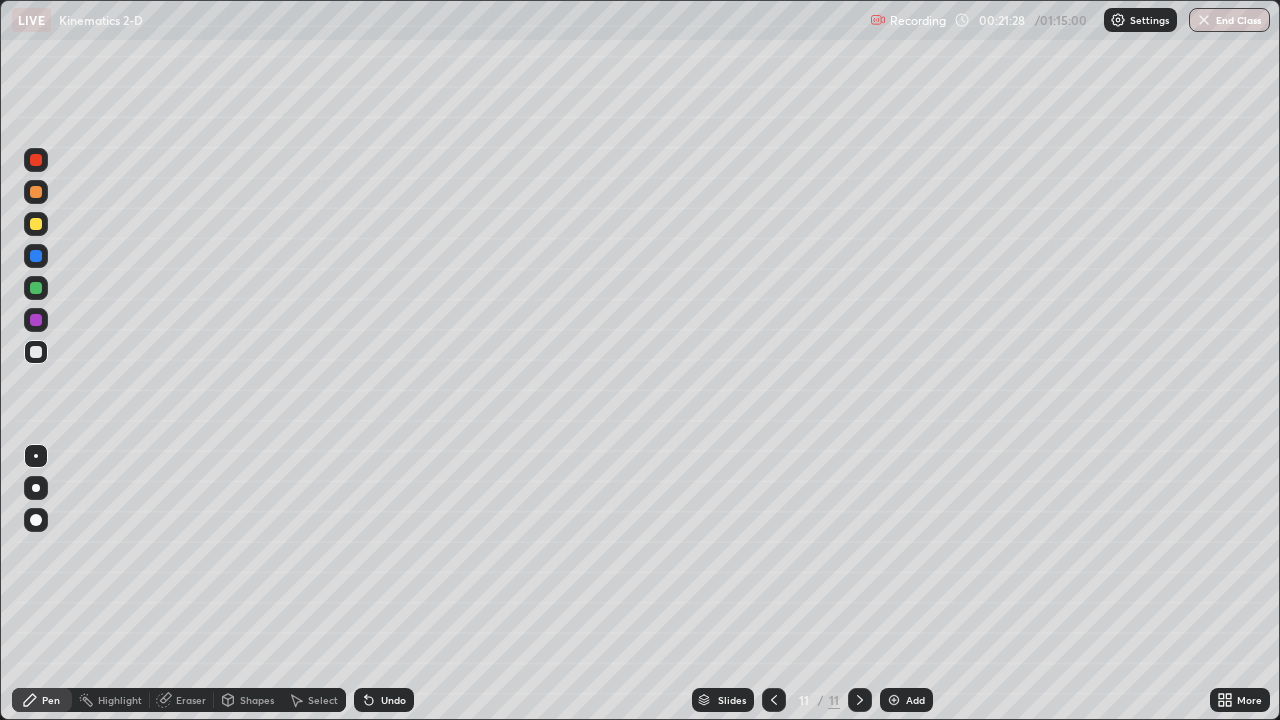 click at bounding box center [36, 224] 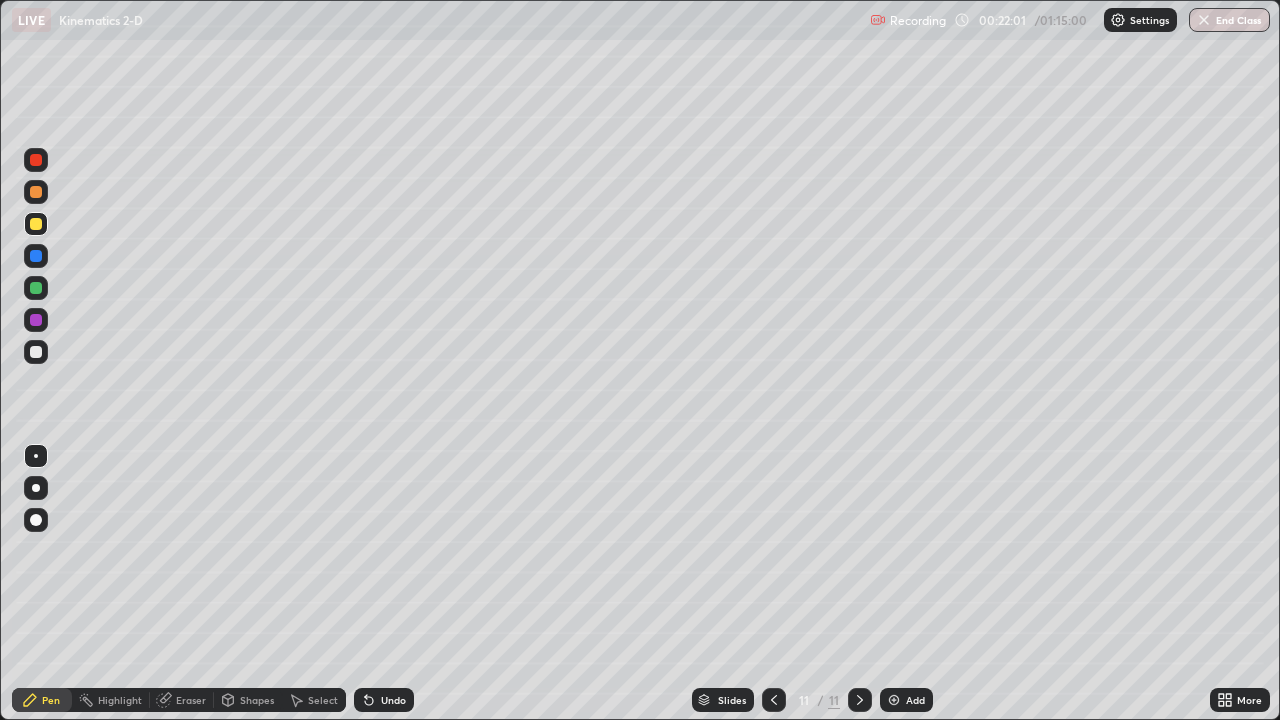 click at bounding box center (36, 352) 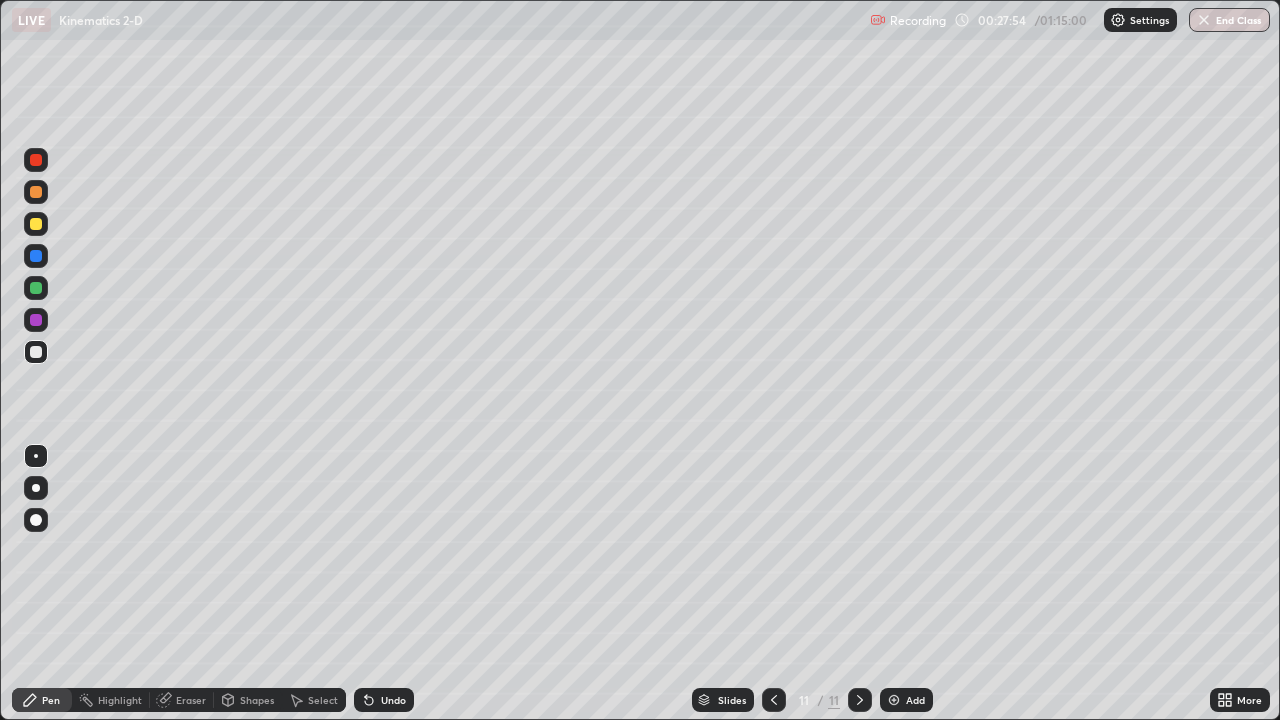 click at bounding box center (36, 352) 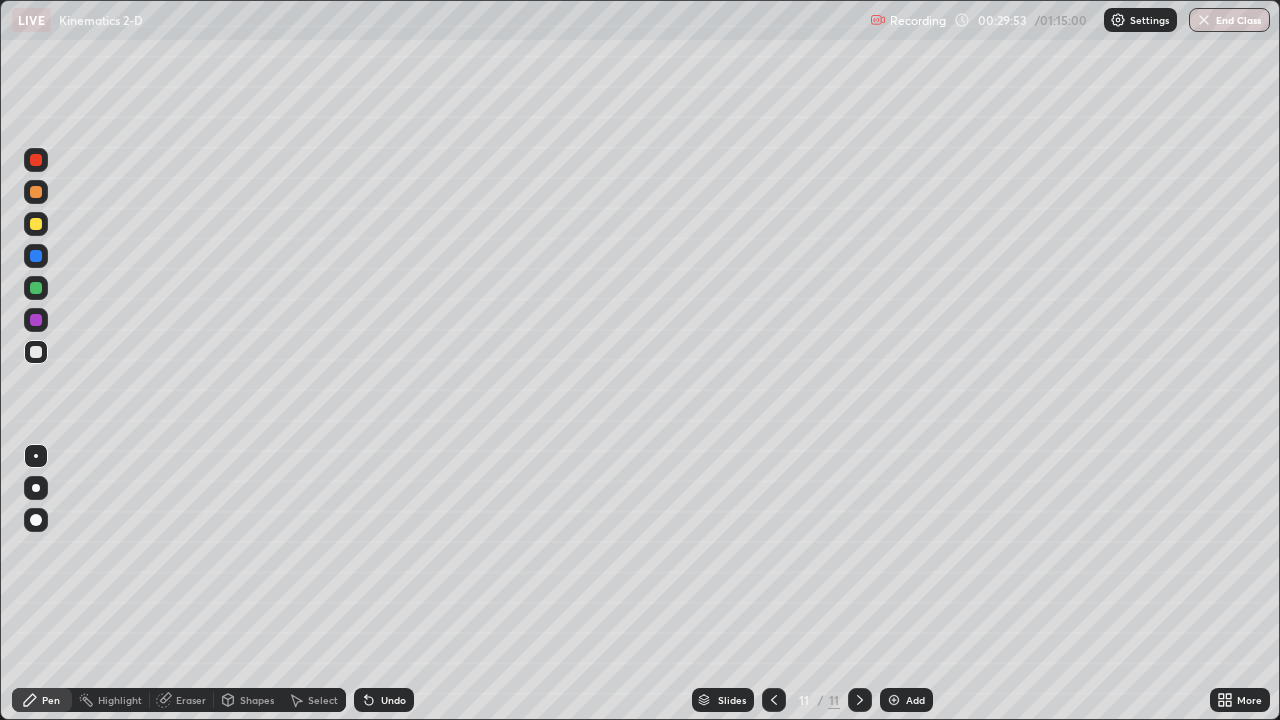click at bounding box center [36, 160] 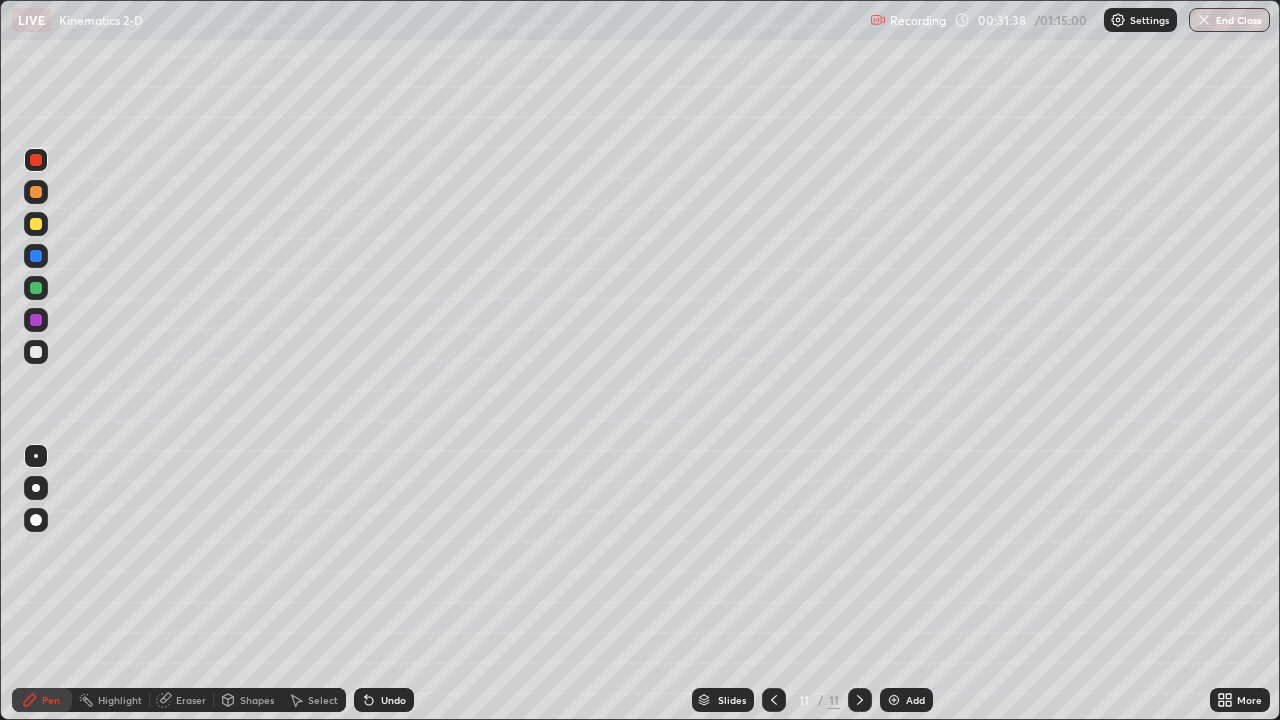 click at bounding box center (894, 700) 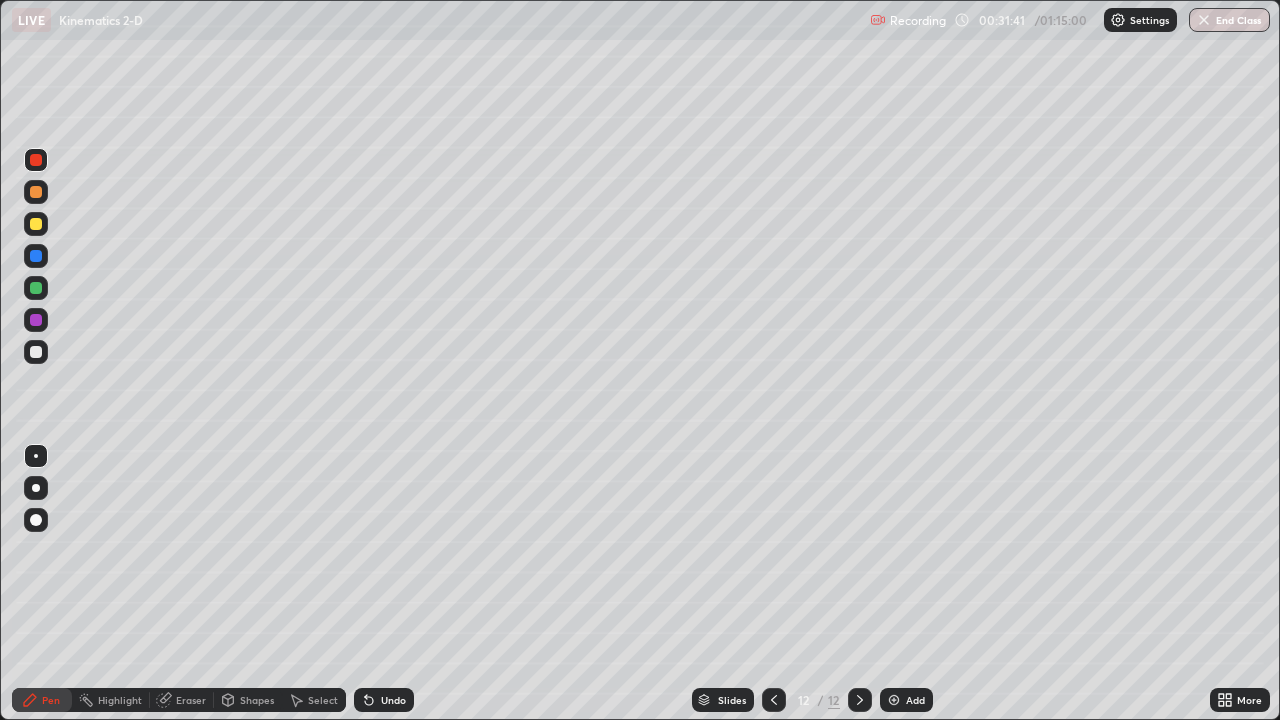 click at bounding box center [36, 224] 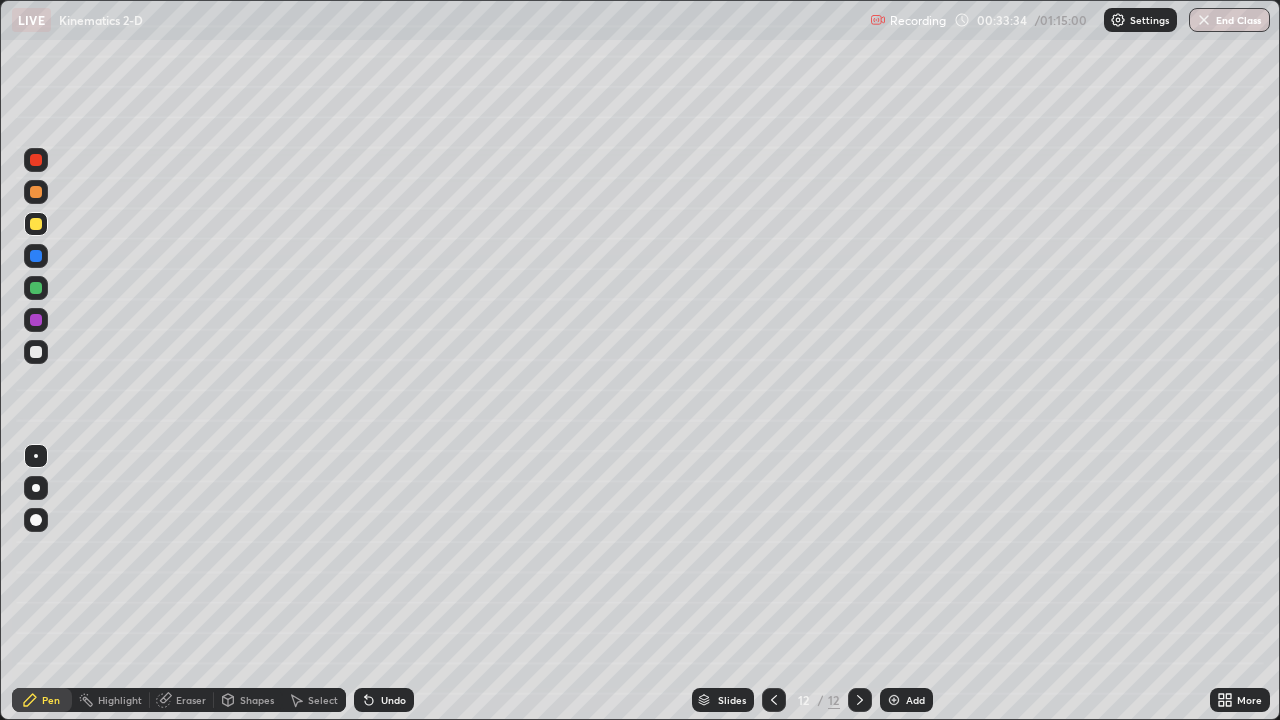 click on "Add" at bounding box center [915, 700] 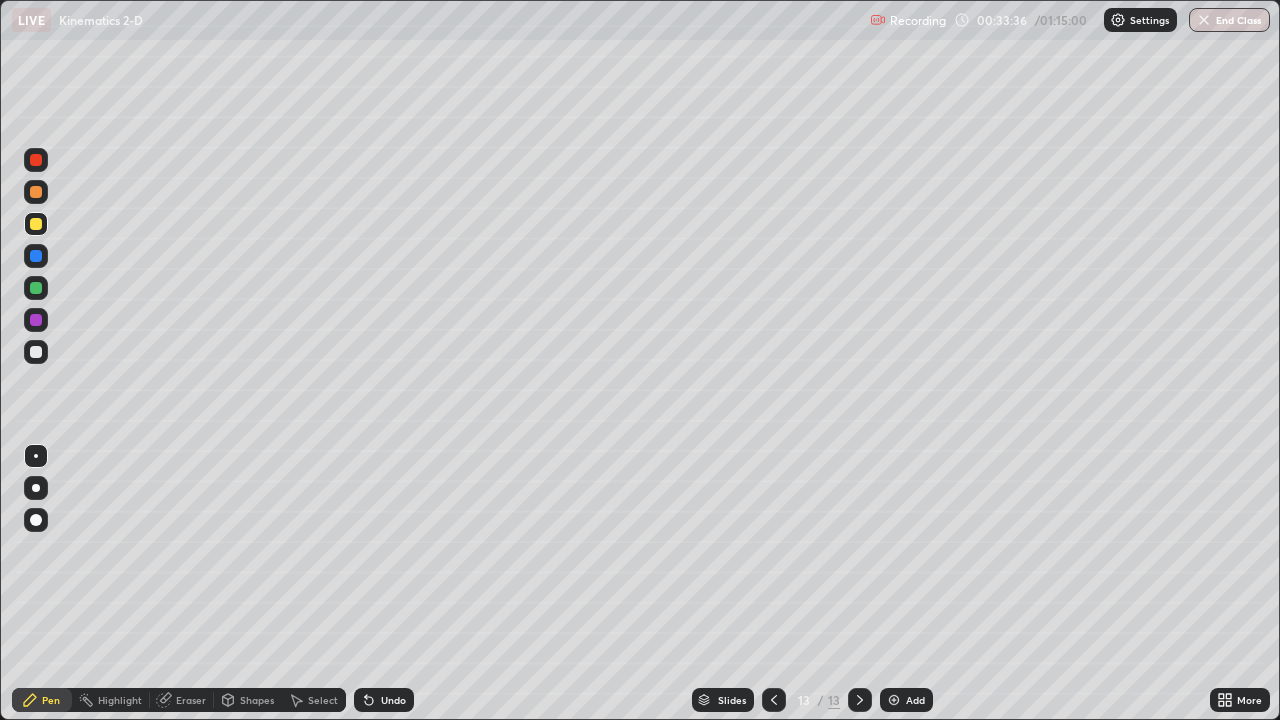 click at bounding box center [36, 224] 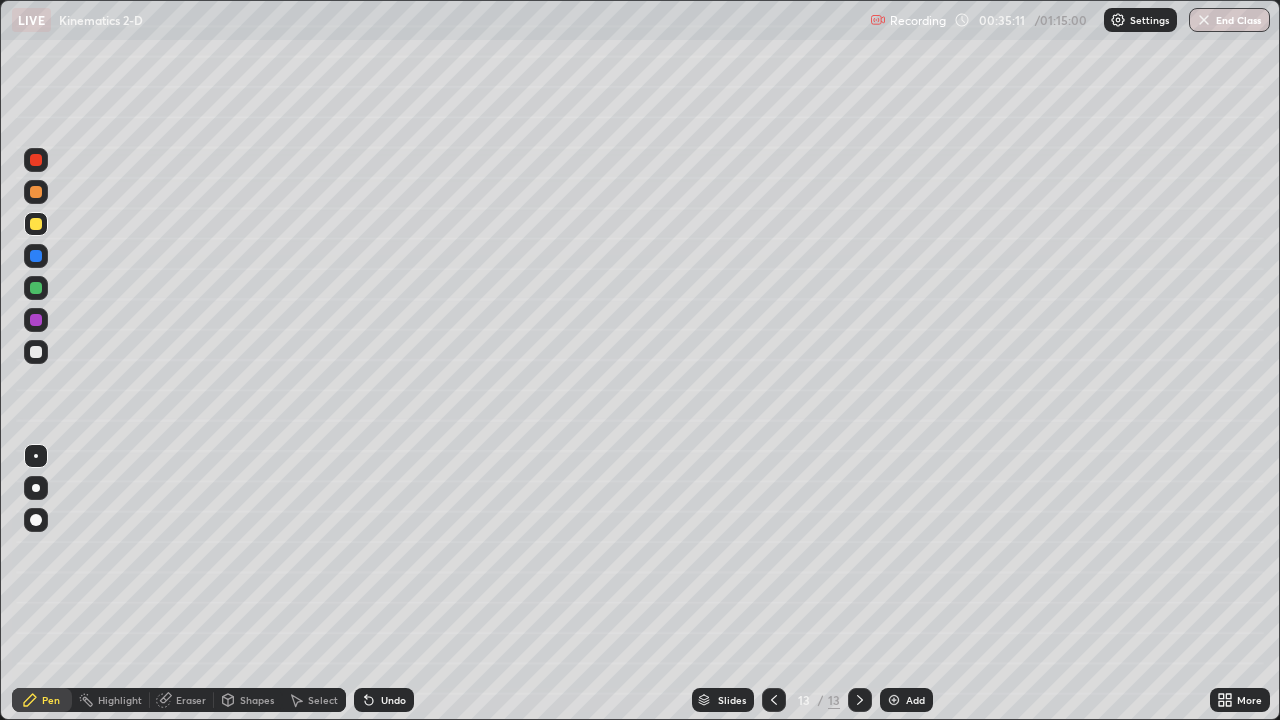 click on "Undo" at bounding box center (384, 700) 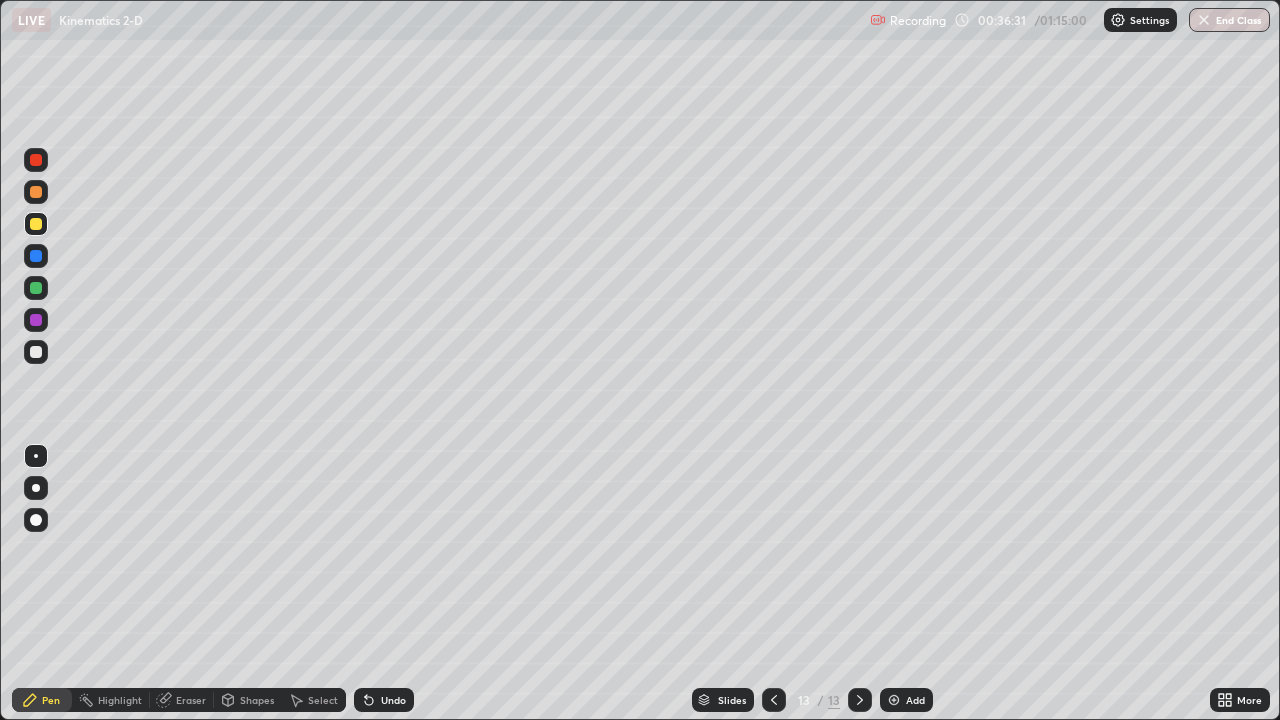 click on "Add" at bounding box center [915, 700] 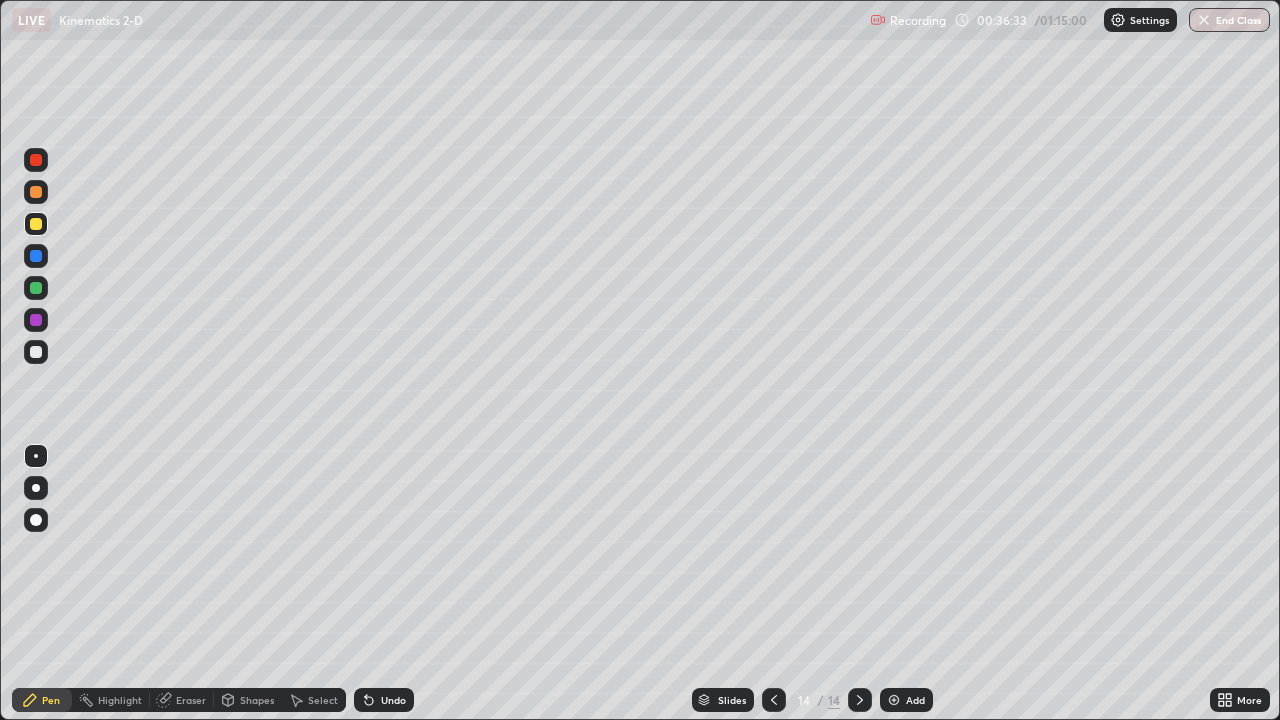 click at bounding box center [36, 352] 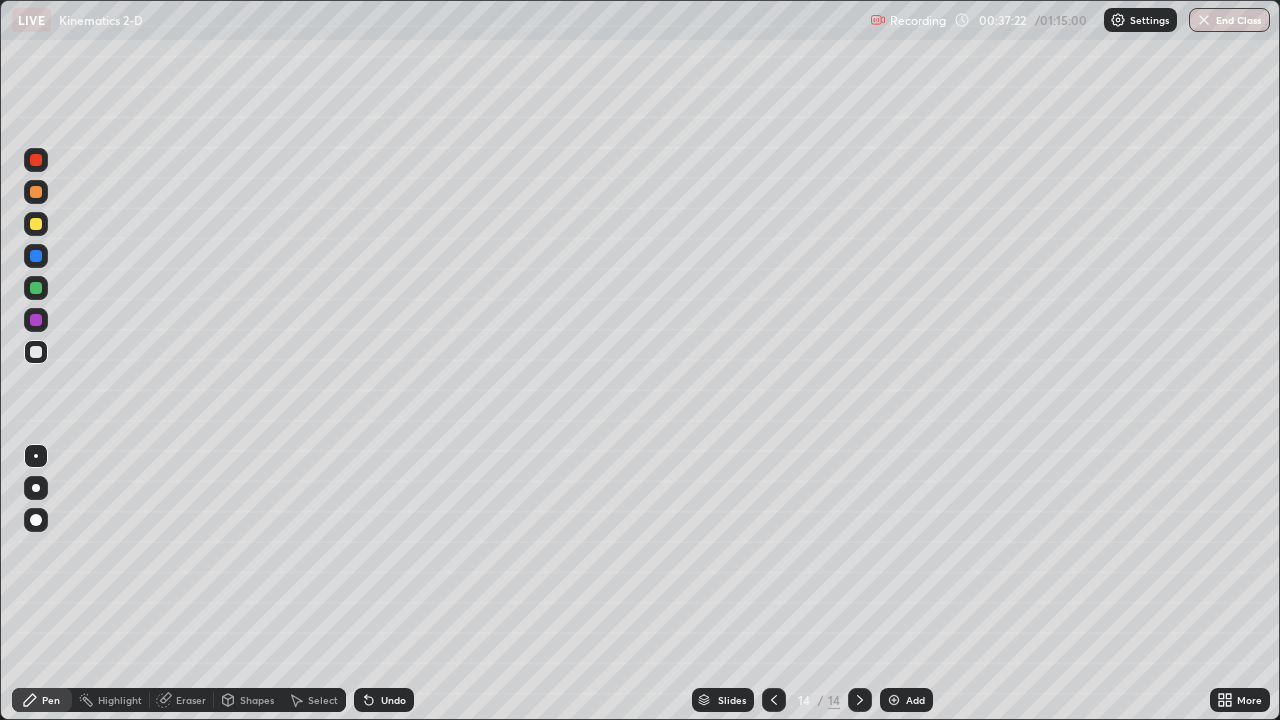click at bounding box center (36, 224) 